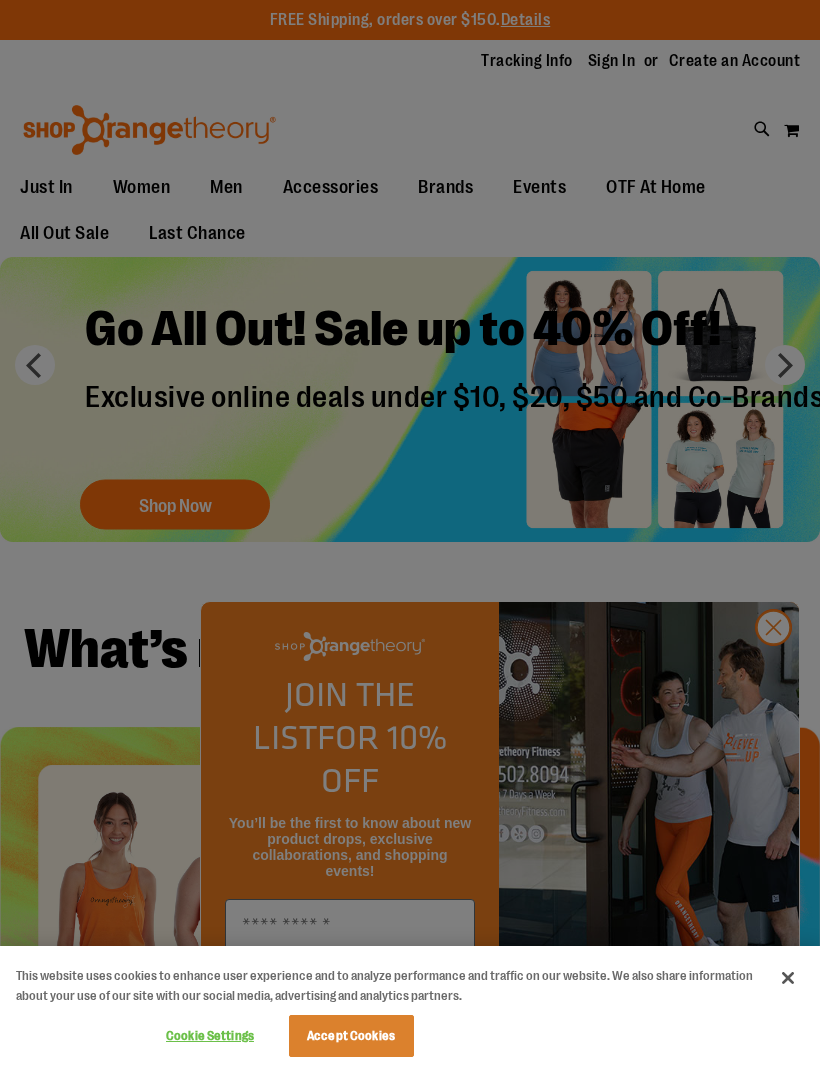 scroll, scrollTop: 0, scrollLeft: 0, axis: both 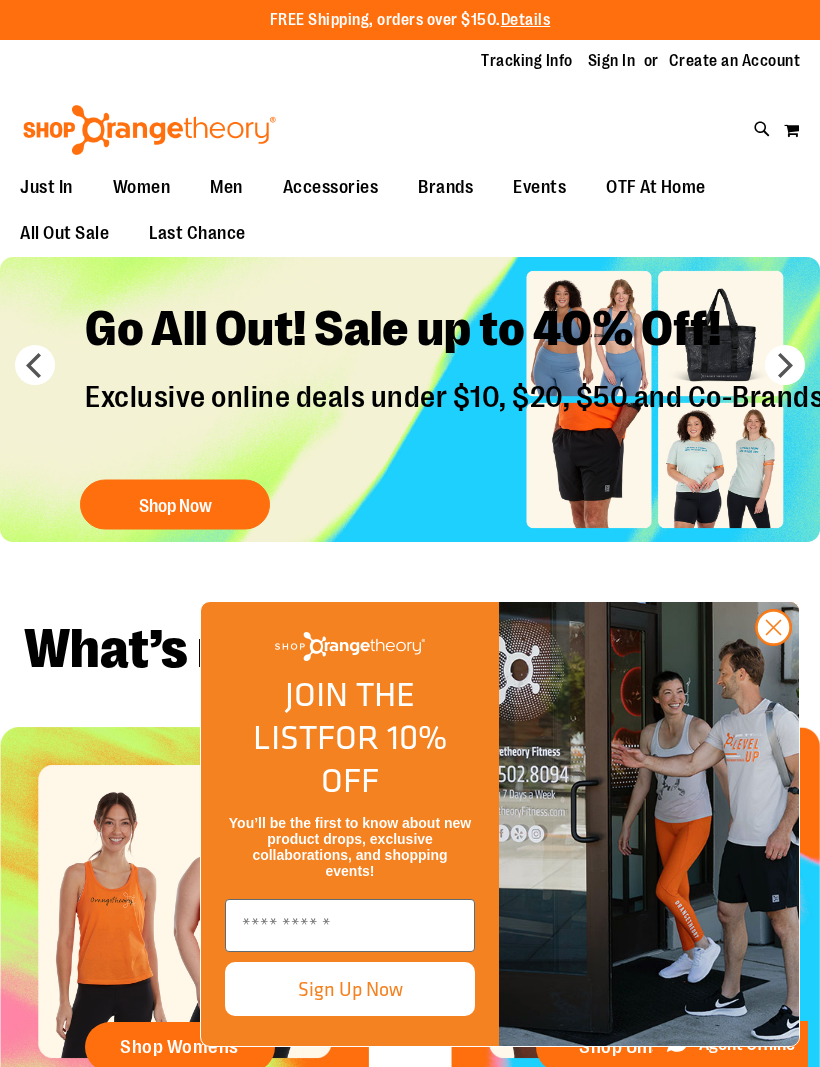 click at bounding box center [350, 925] 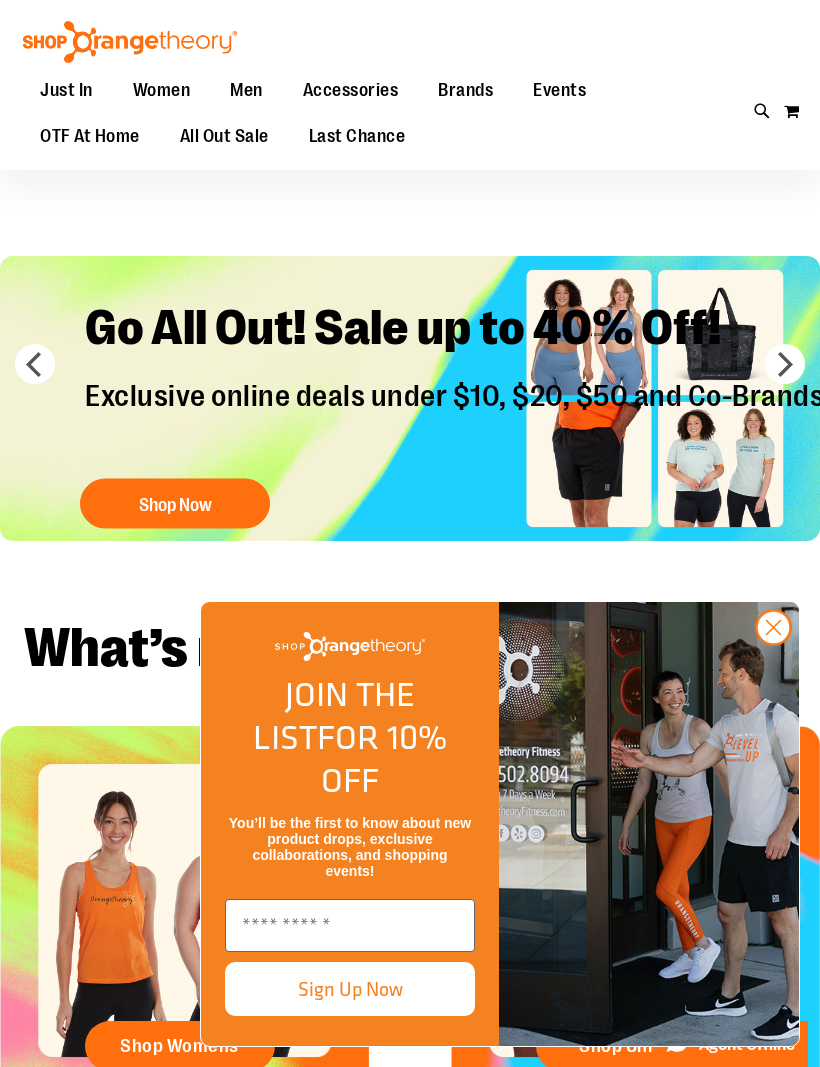 scroll, scrollTop: 223, scrollLeft: 0, axis: vertical 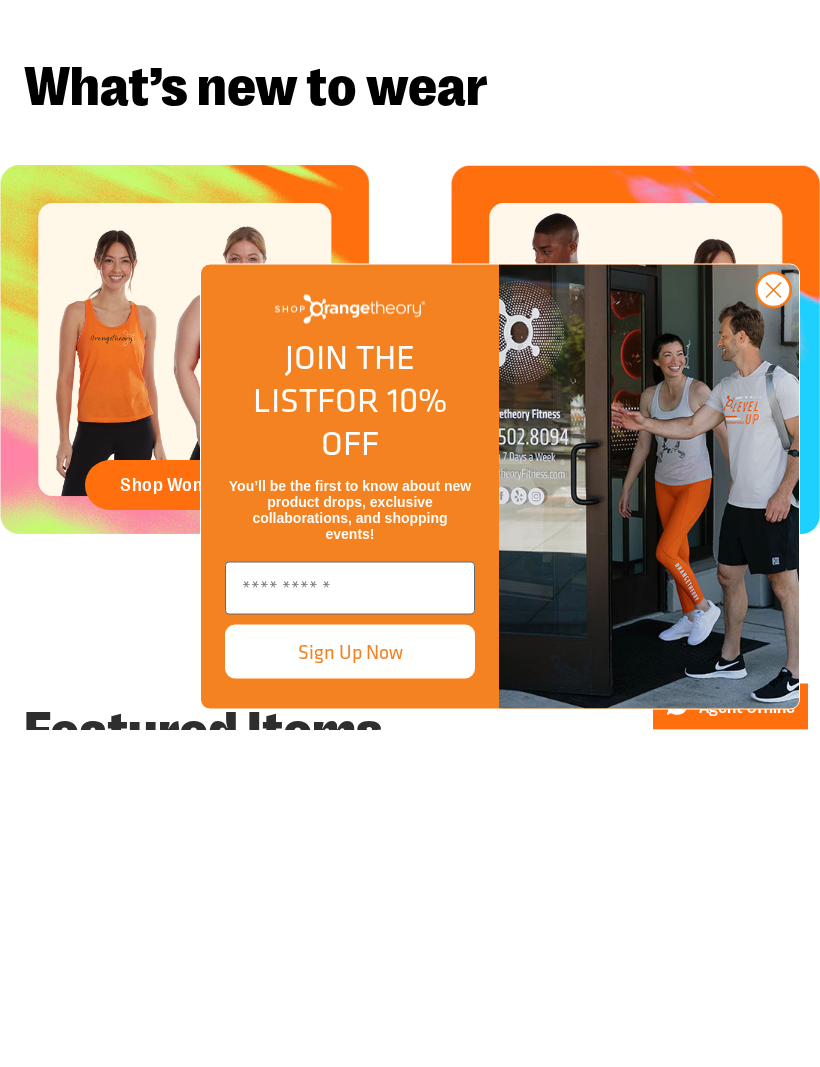 type on "**********" 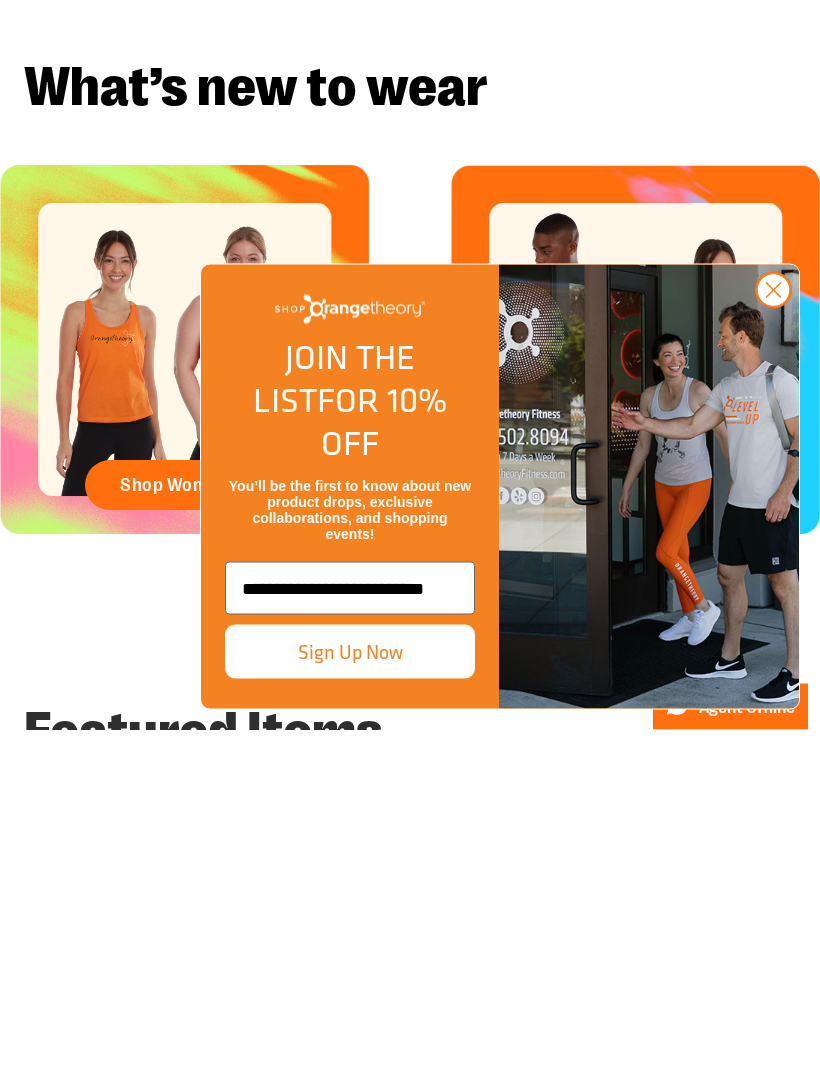 scroll, scrollTop: 561, scrollLeft: 0, axis: vertical 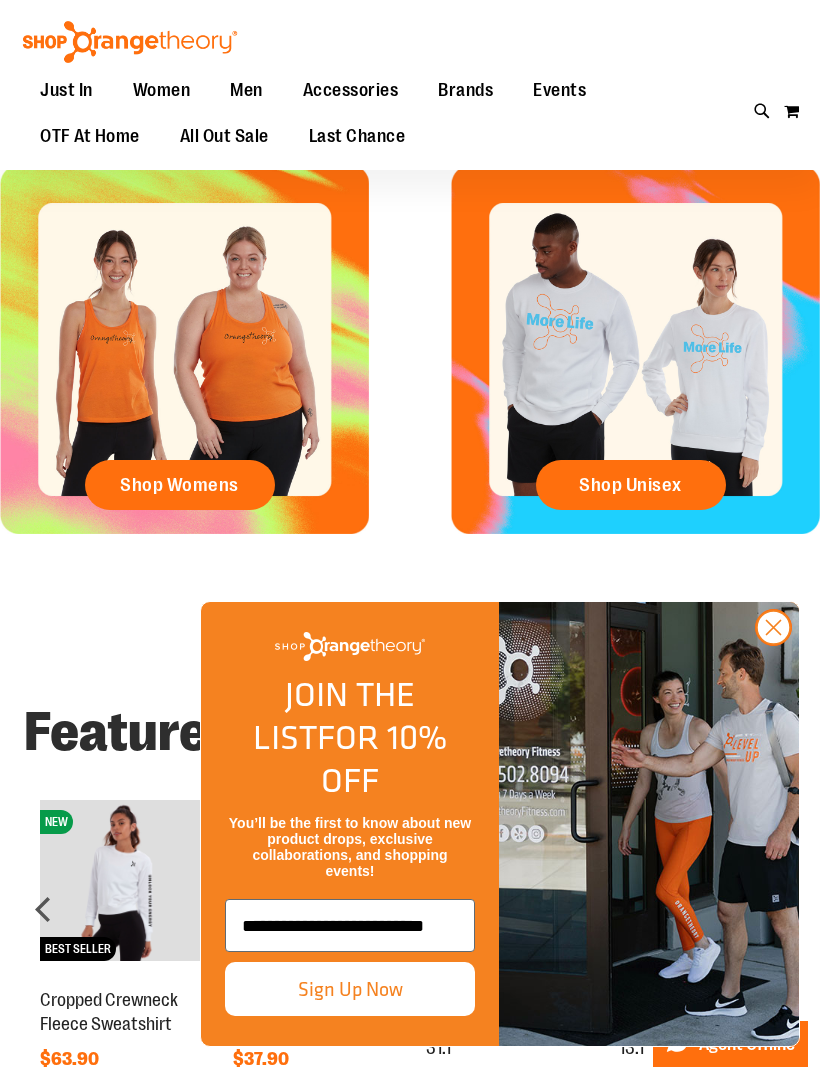 click on "Sign Up Now" at bounding box center [350, 989] 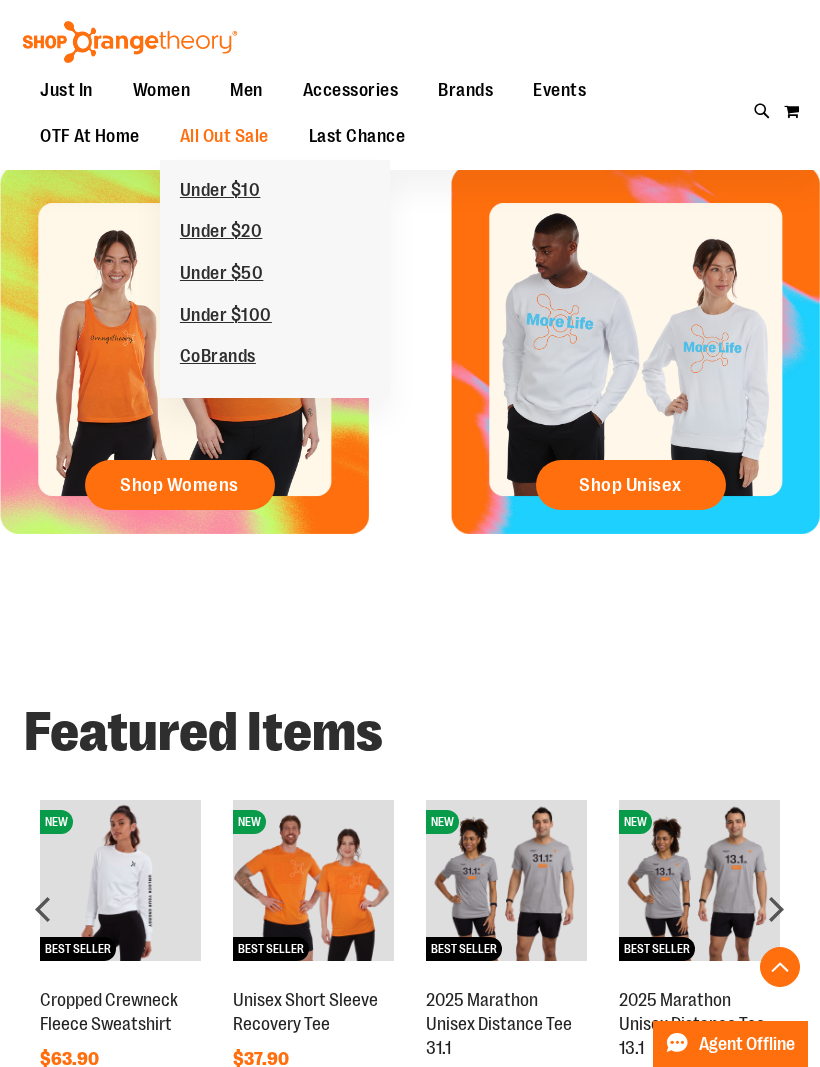 click on "Under $20" at bounding box center [221, 233] 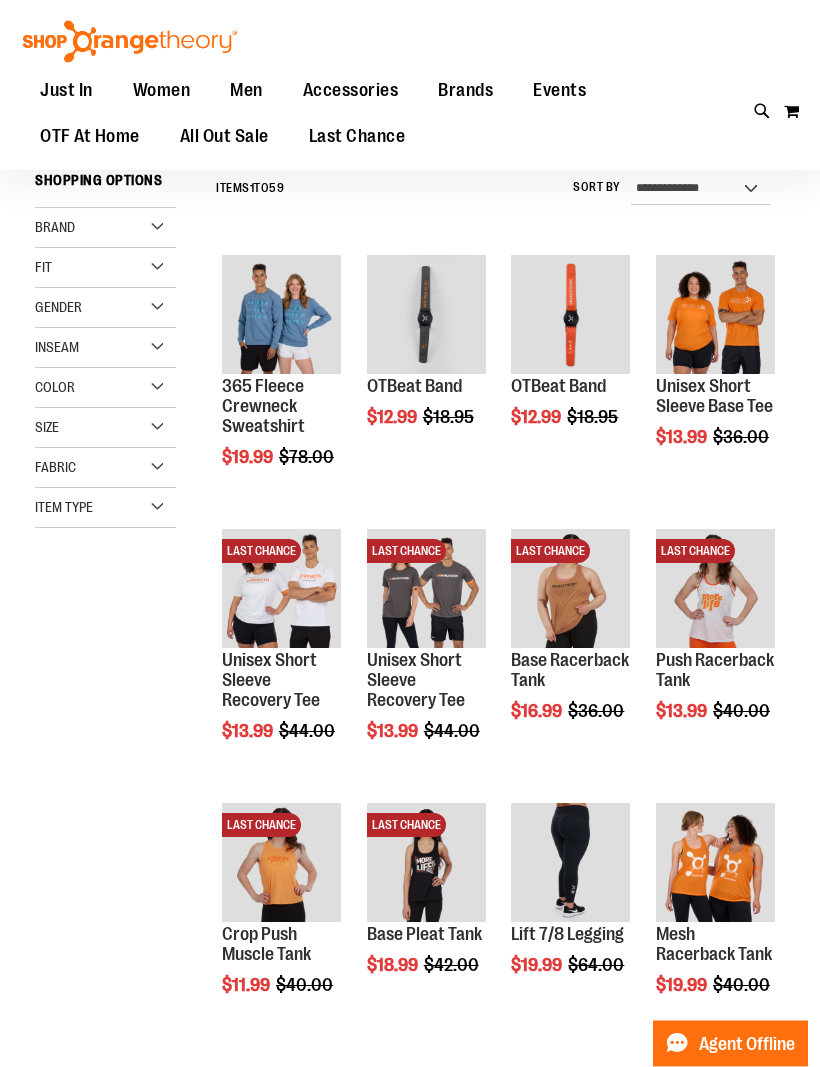 scroll, scrollTop: 187, scrollLeft: 0, axis: vertical 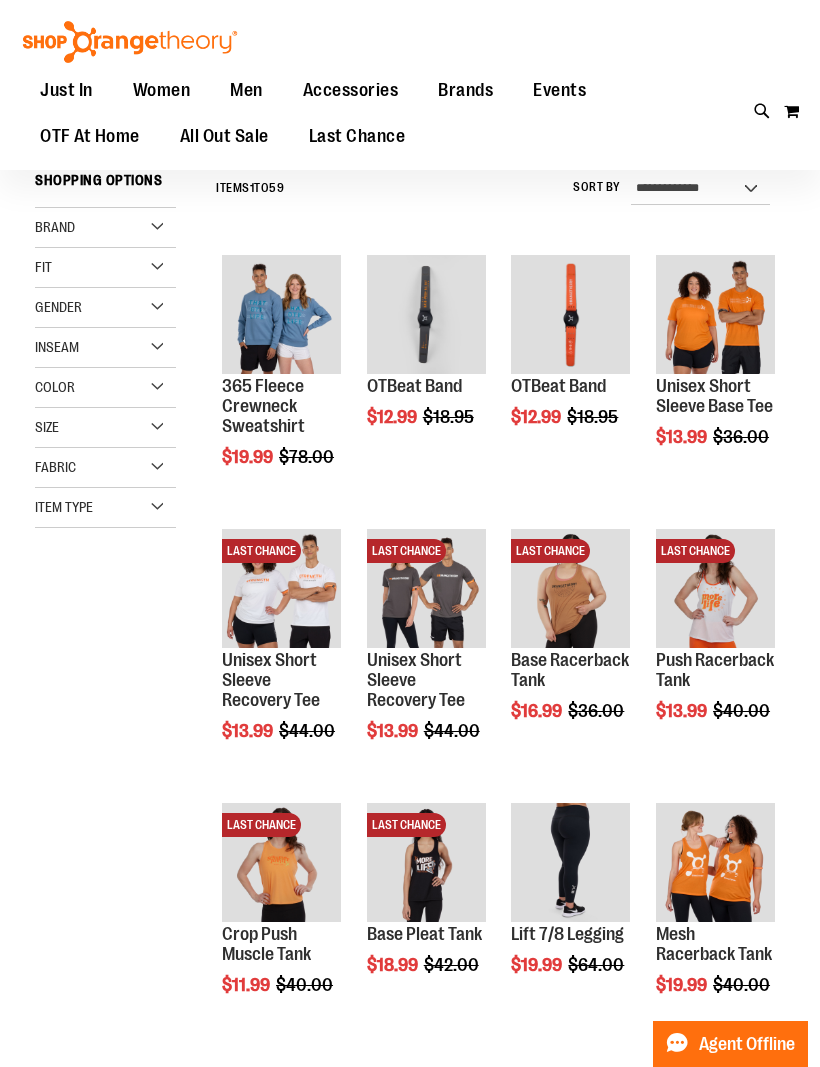 click on "Quickview" at bounding box center (558, 565) 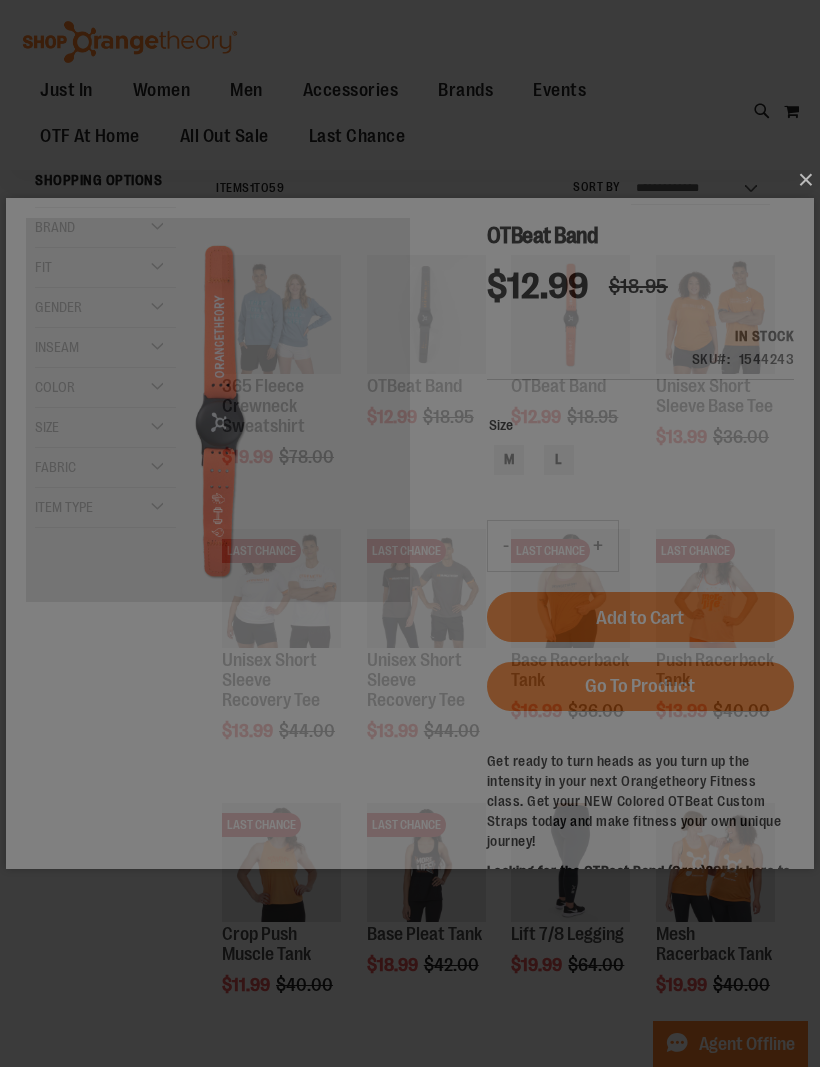 scroll, scrollTop: 0, scrollLeft: 0, axis: both 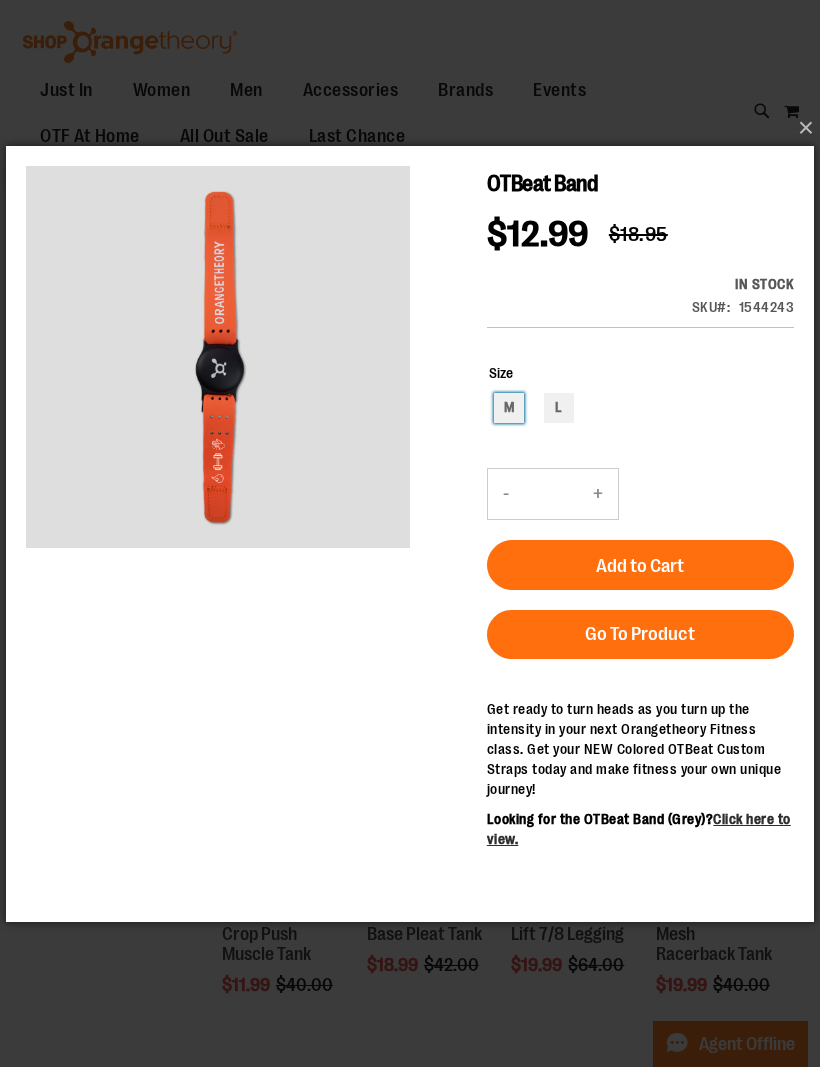 click on "M" at bounding box center (509, 407) 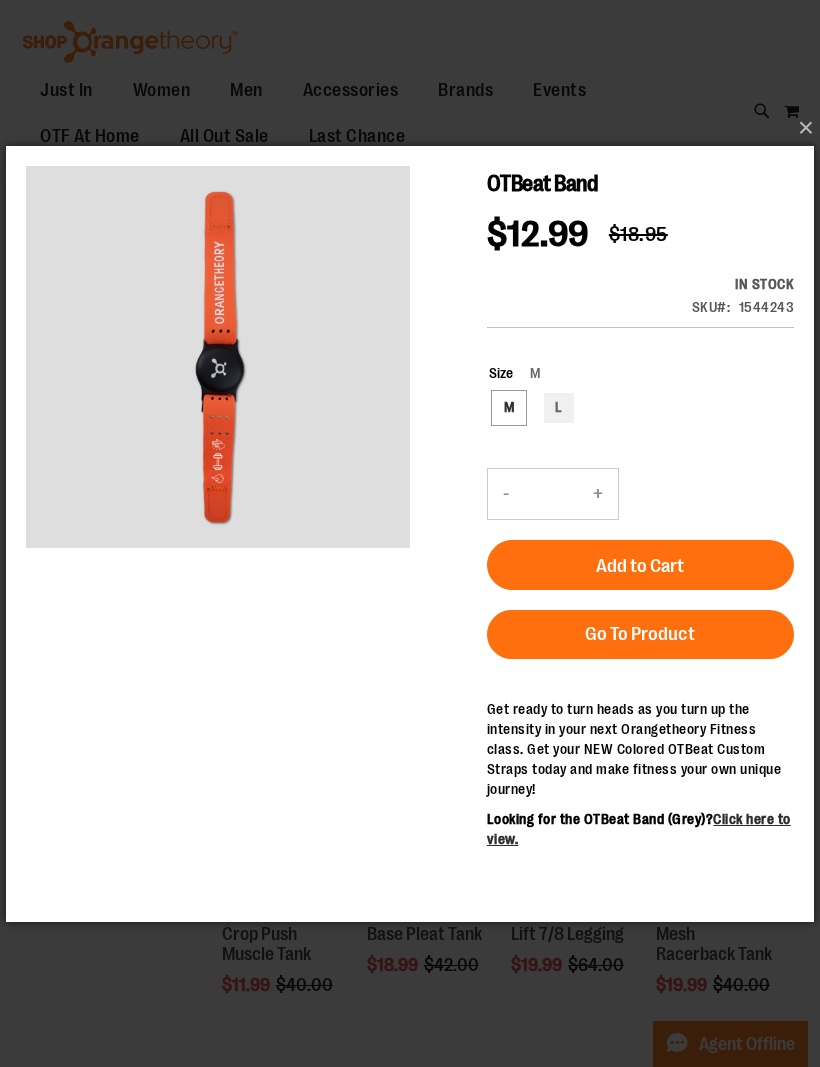 click on "Add to Cart" at bounding box center [640, 564] 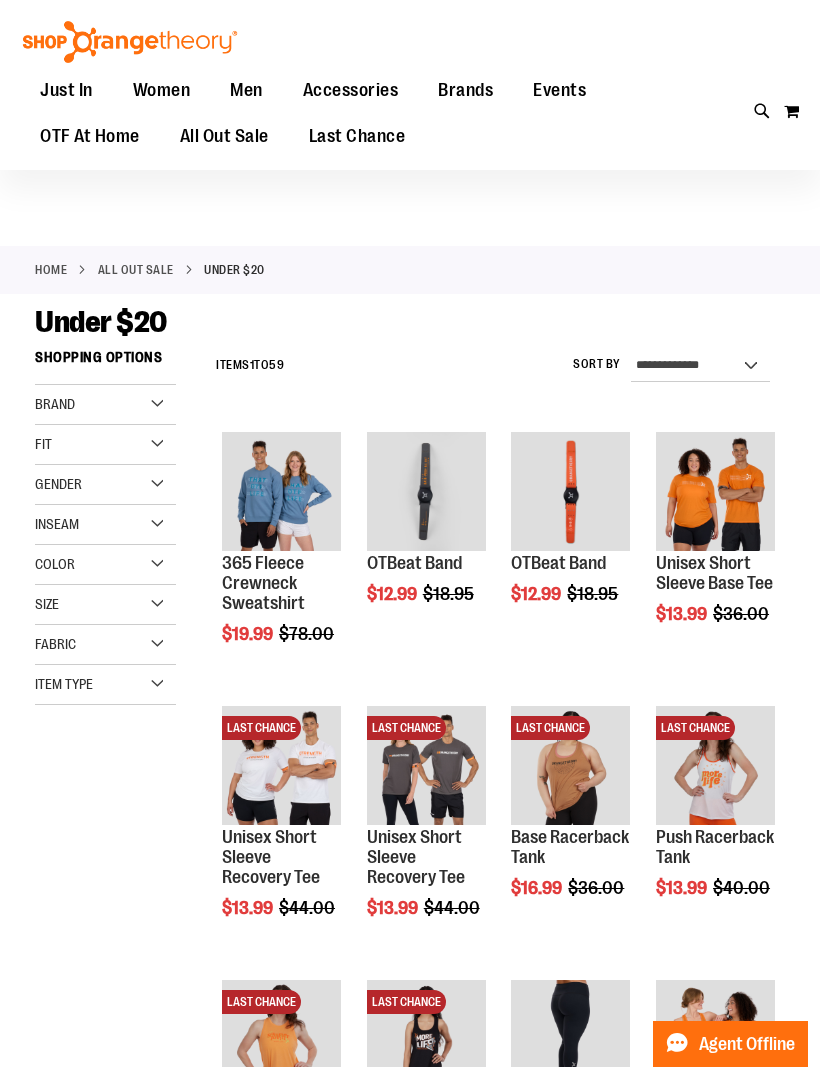 scroll, scrollTop: 0, scrollLeft: 0, axis: both 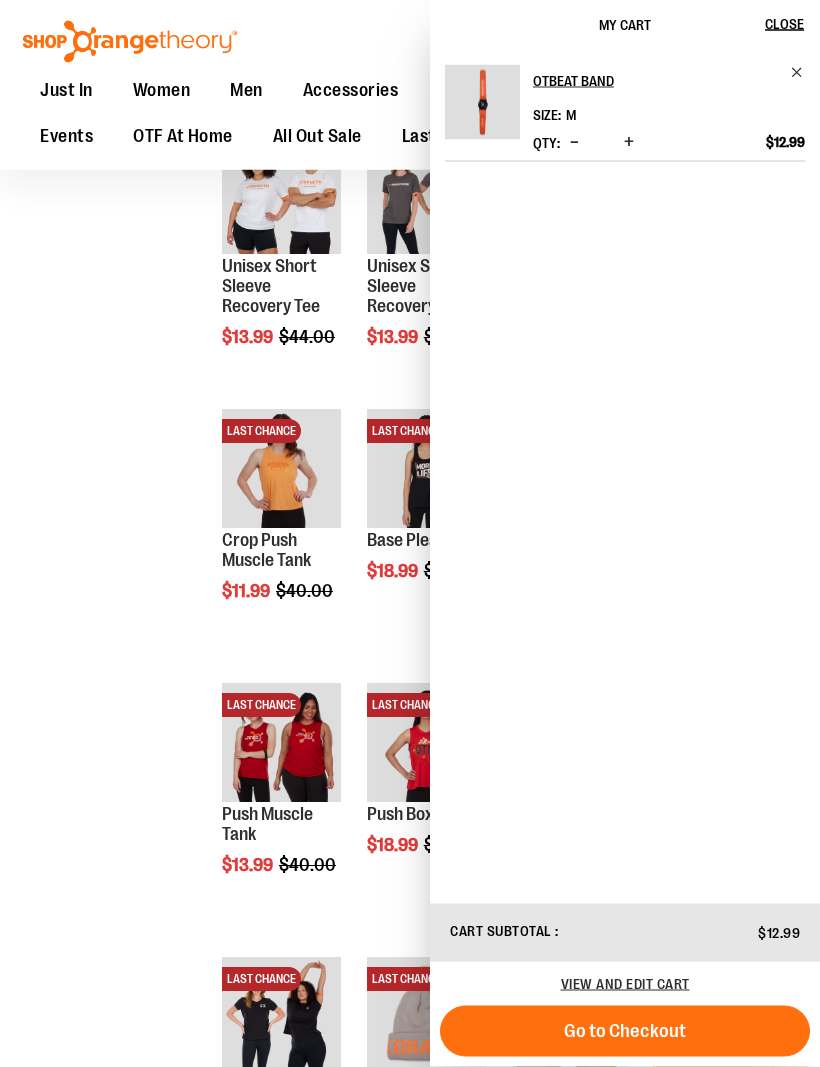 click at bounding box center [797, 72] 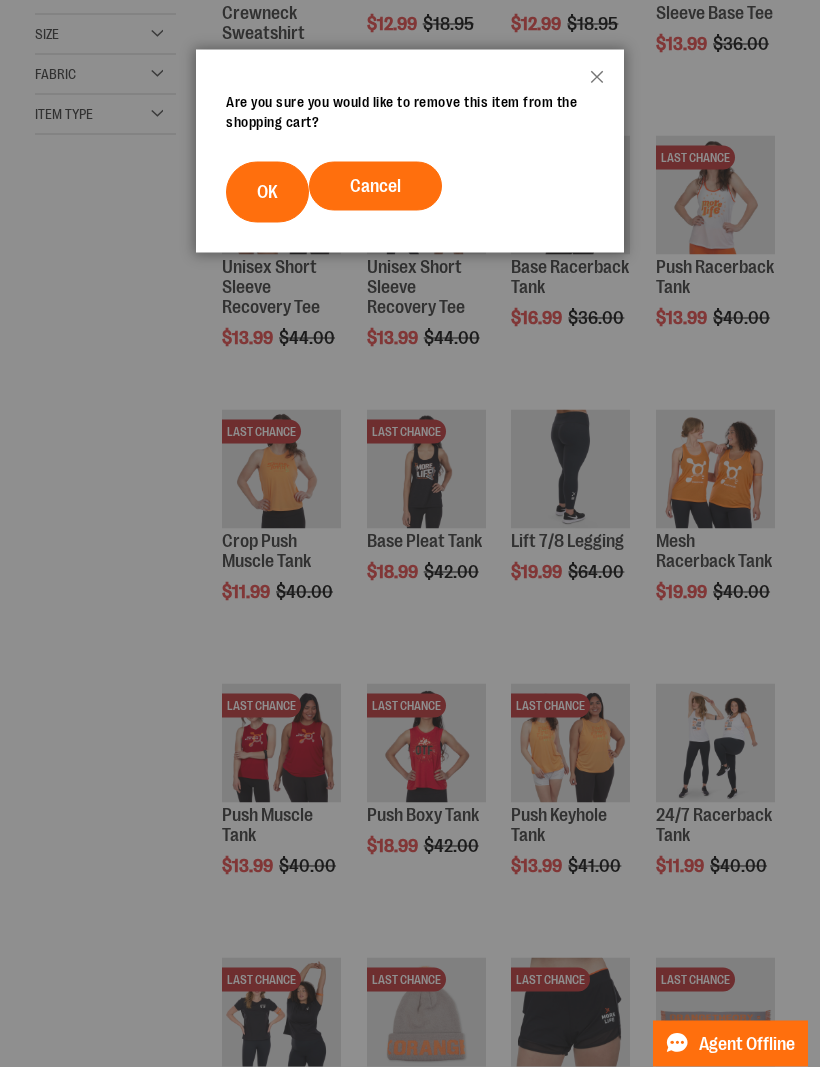 scroll, scrollTop: 16, scrollLeft: 0, axis: vertical 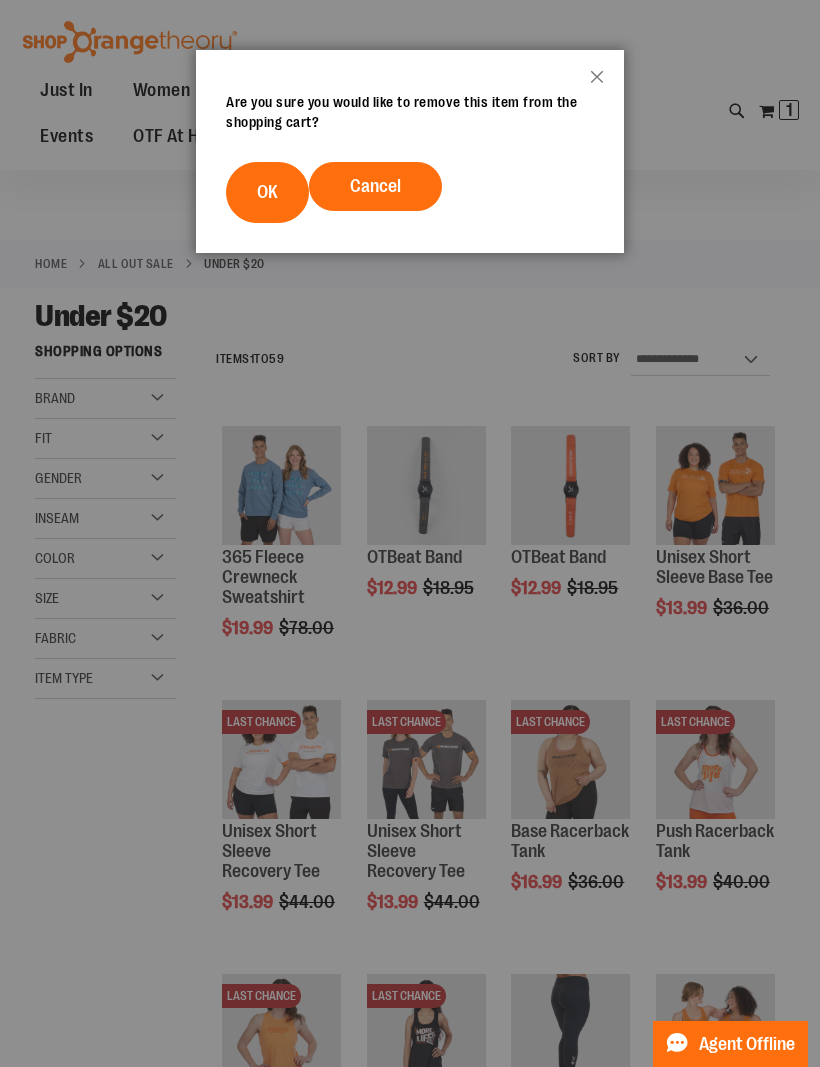 click on "Close" at bounding box center (597, 83) 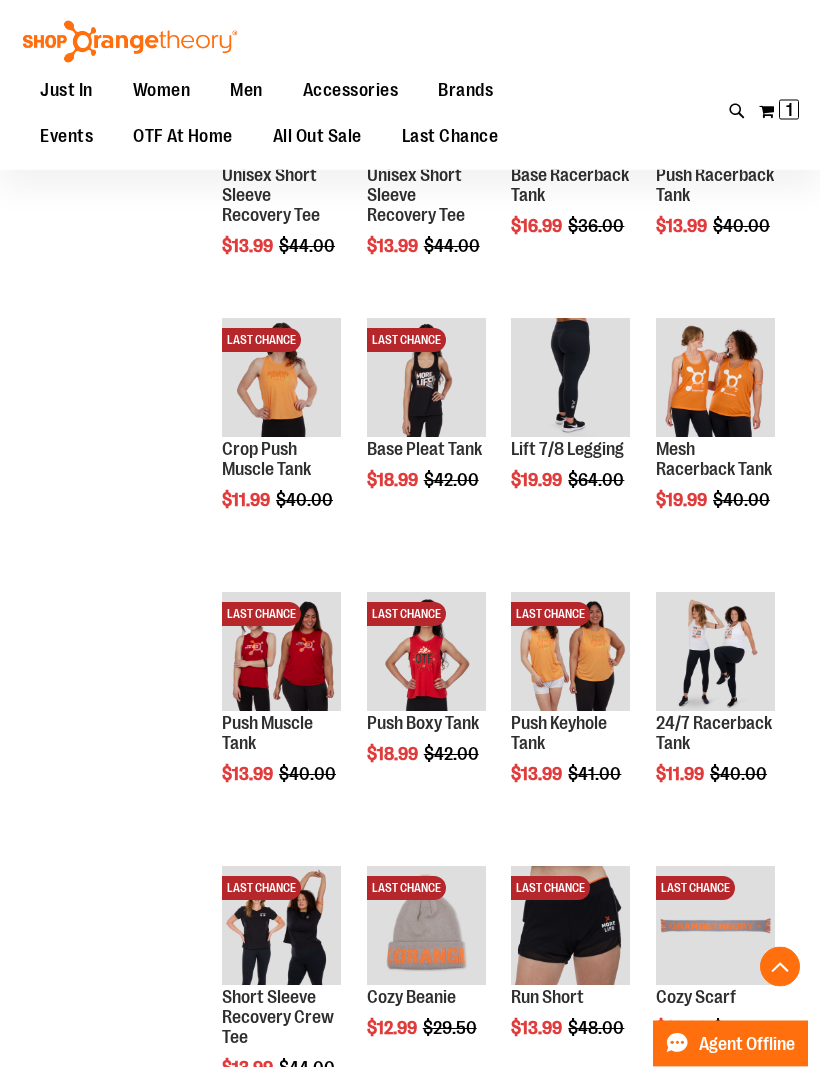 scroll, scrollTop: 673, scrollLeft: 0, axis: vertical 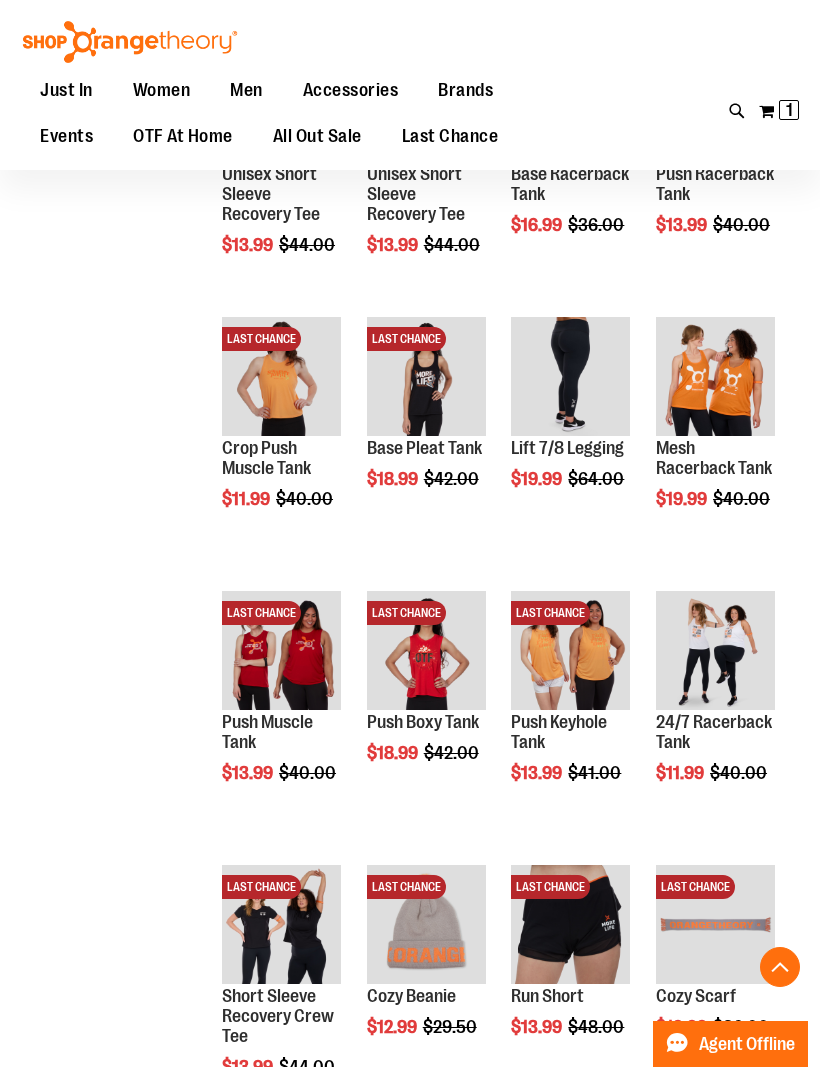 click on "Quickview" at bounding box center (269, 647) 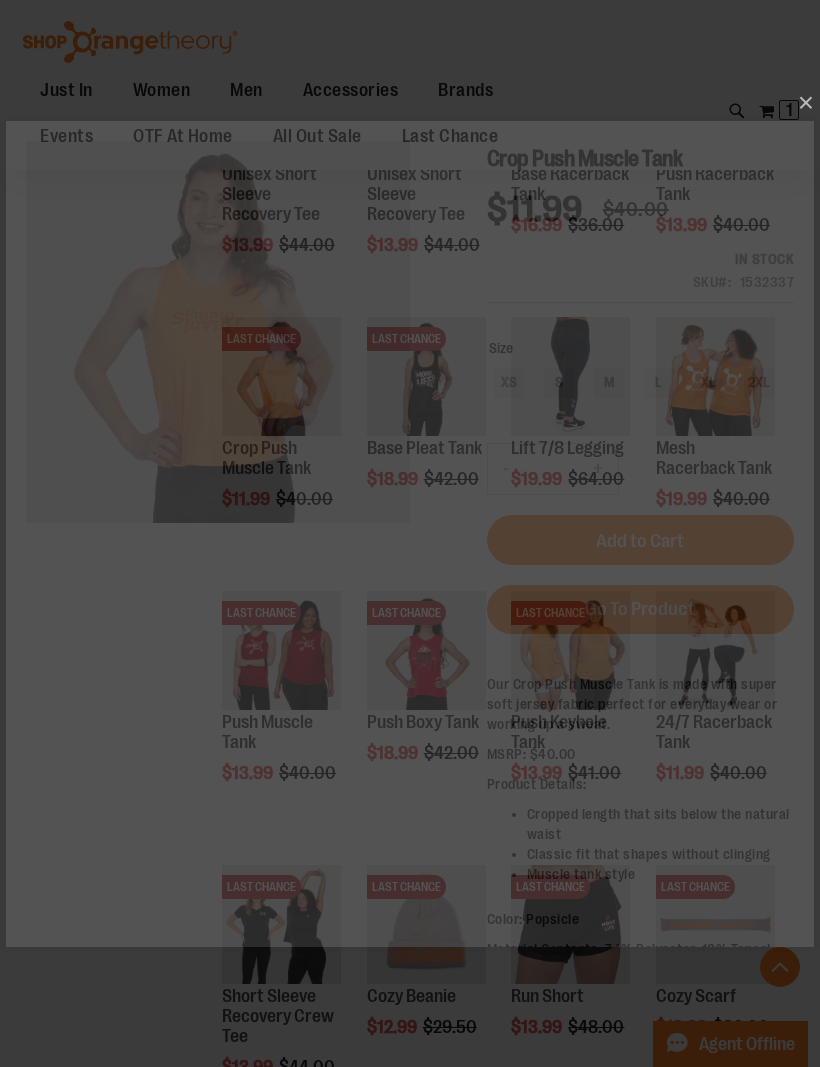scroll, scrollTop: 0, scrollLeft: 0, axis: both 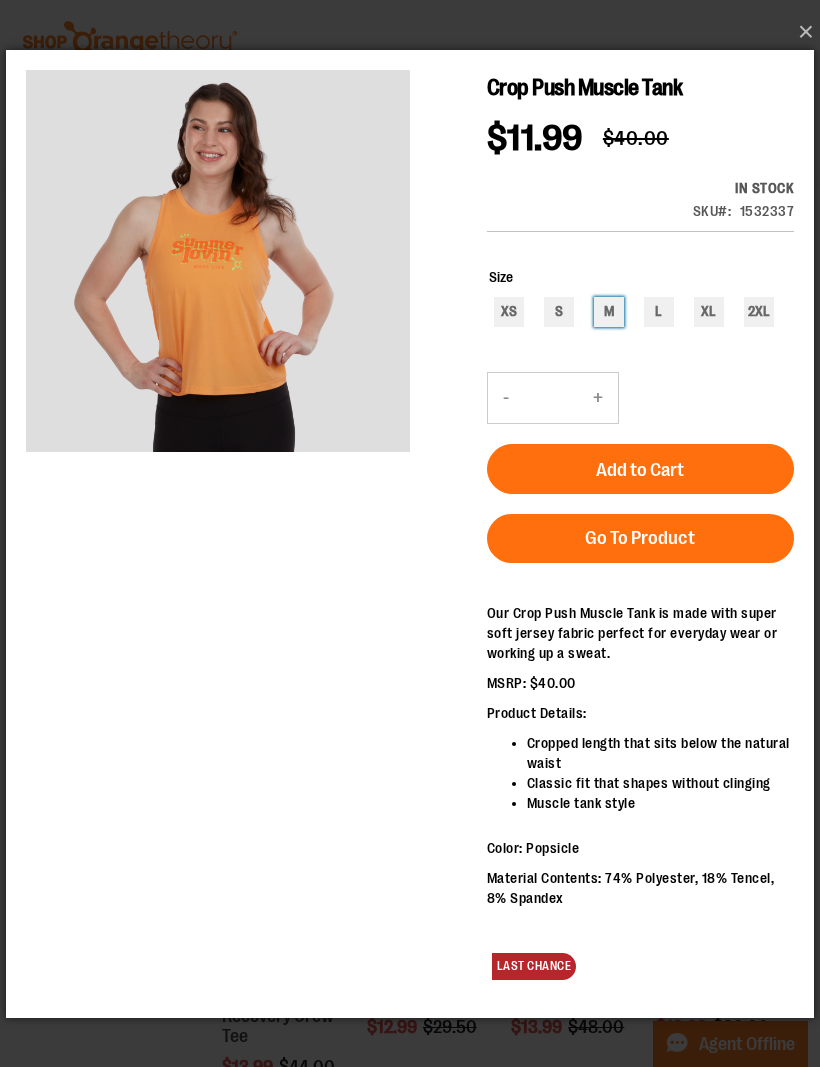 click on "M" at bounding box center [609, 311] 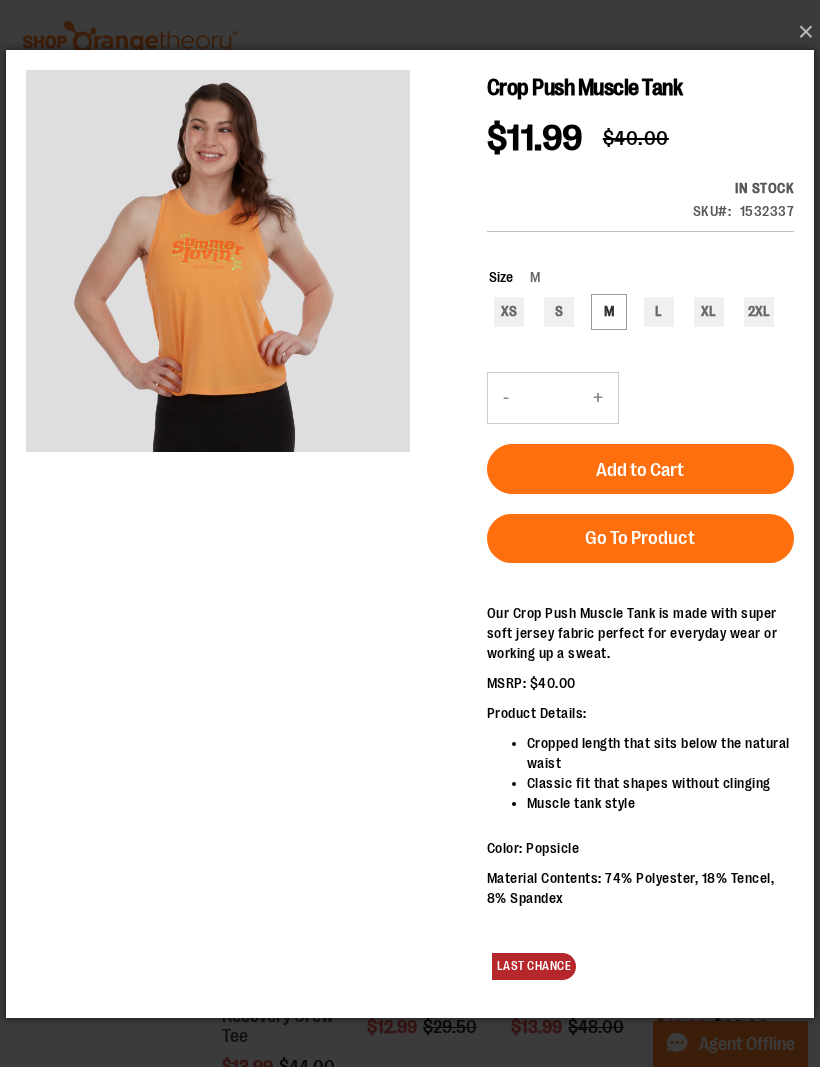 click on "Add to Cart" at bounding box center [640, 469] 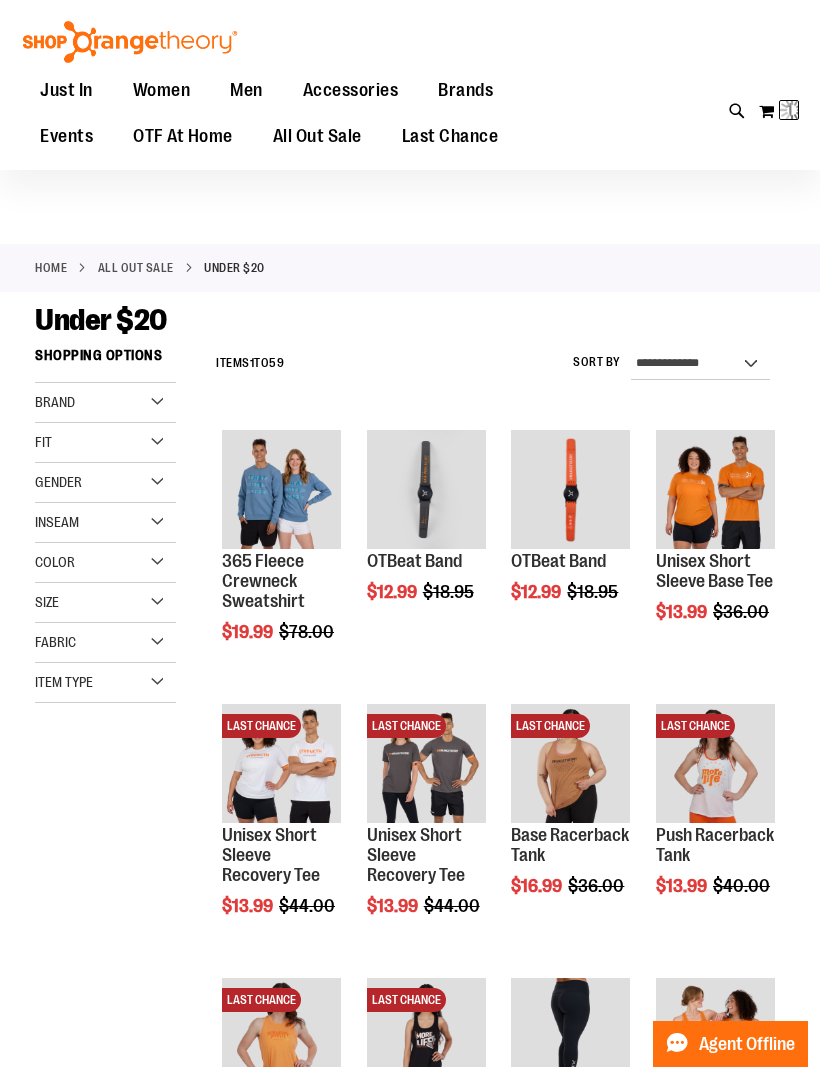 scroll, scrollTop: 0, scrollLeft: 0, axis: both 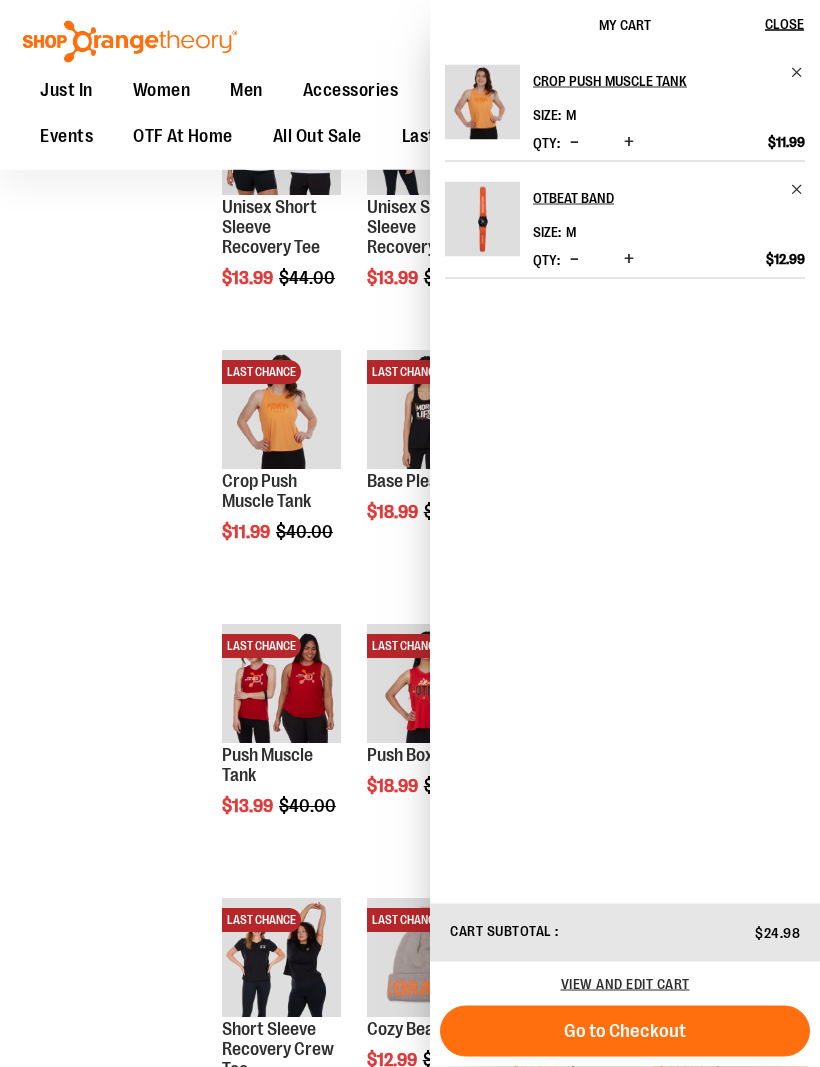 click at bounding box center (797, 72) 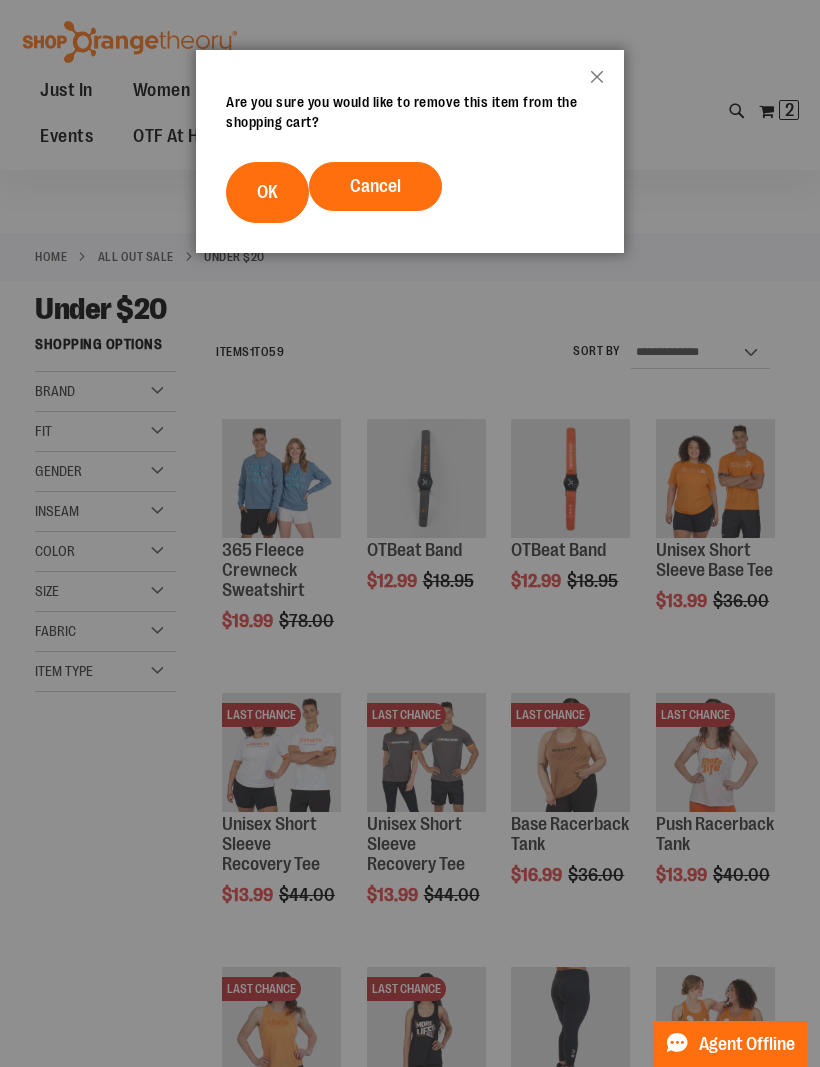 scroll, scrollTop: 24, scrollLeft: 0, axis: vertical 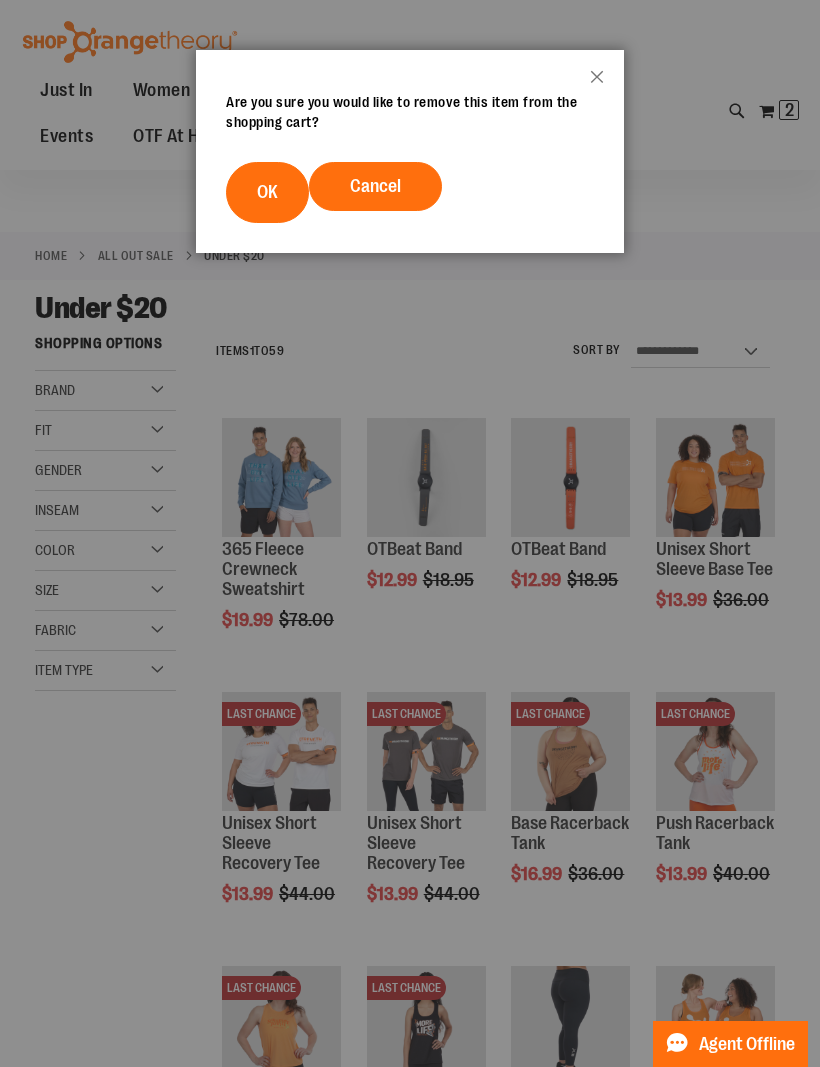 click on "Cancel" at bounding box center (375, 186) 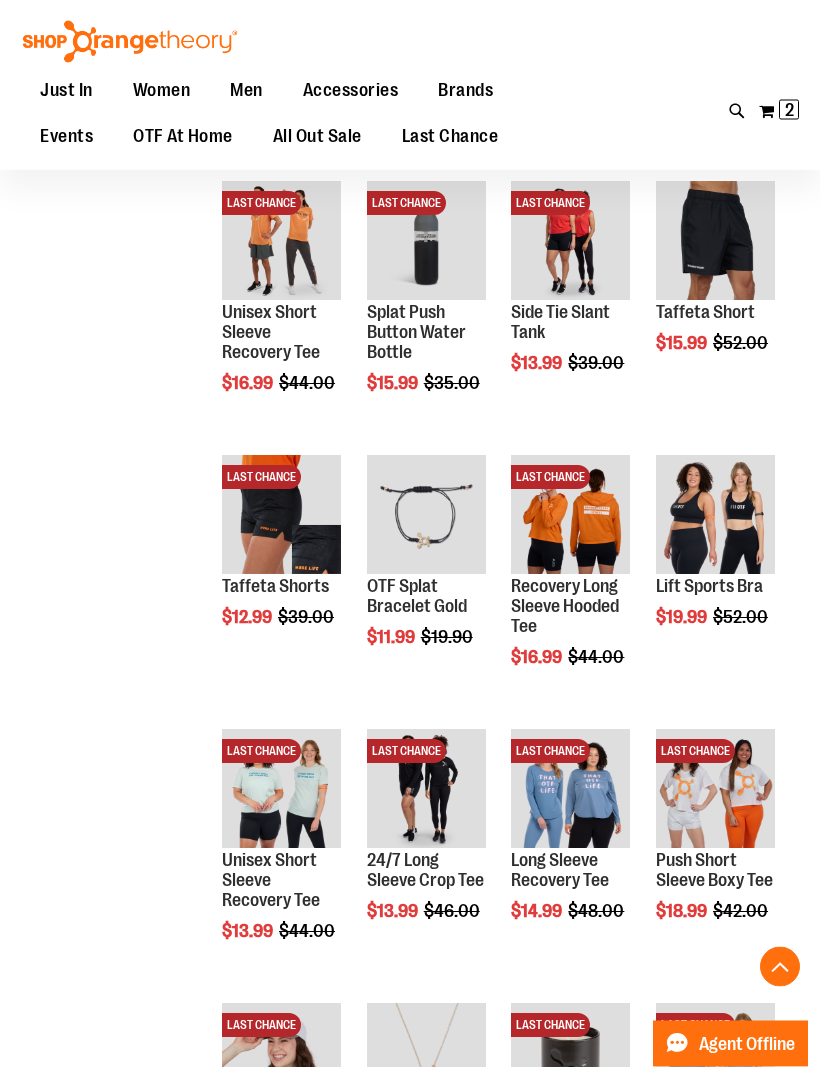 scroll, scrollTop: 1632, scrollLeft: 0, axis: vertical 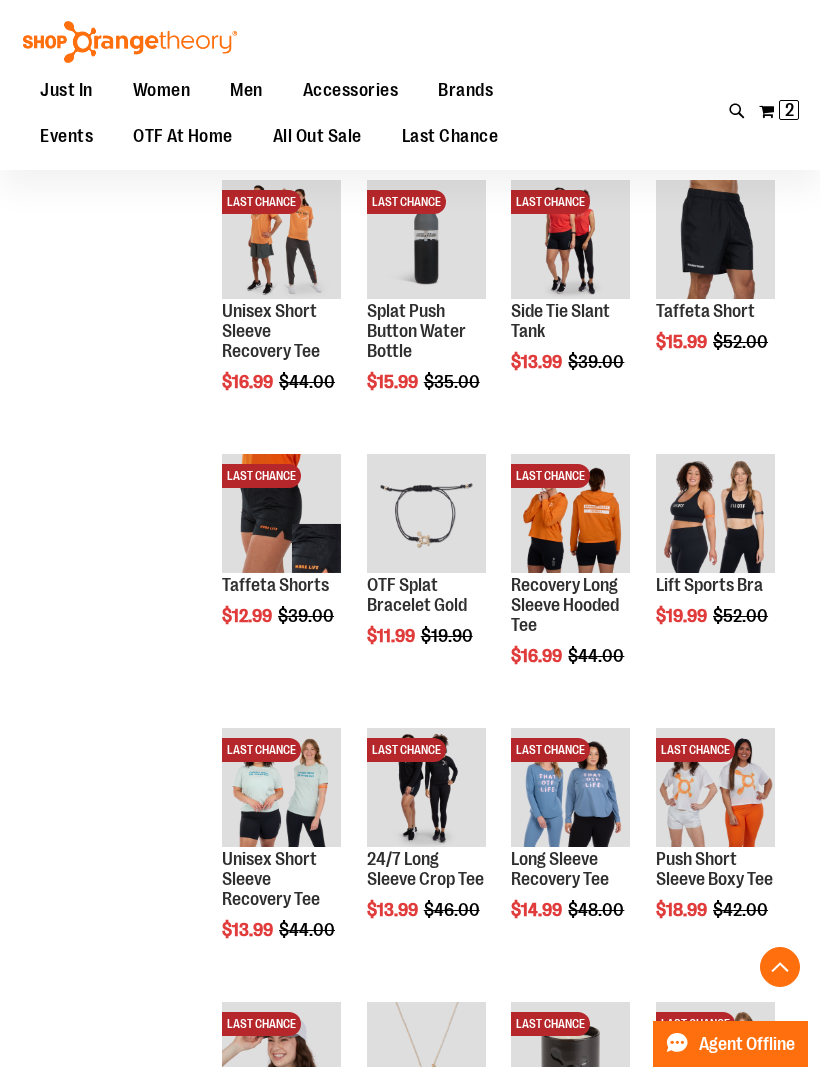 click on "LAST CHANCE" at bounding box center (550, 476) 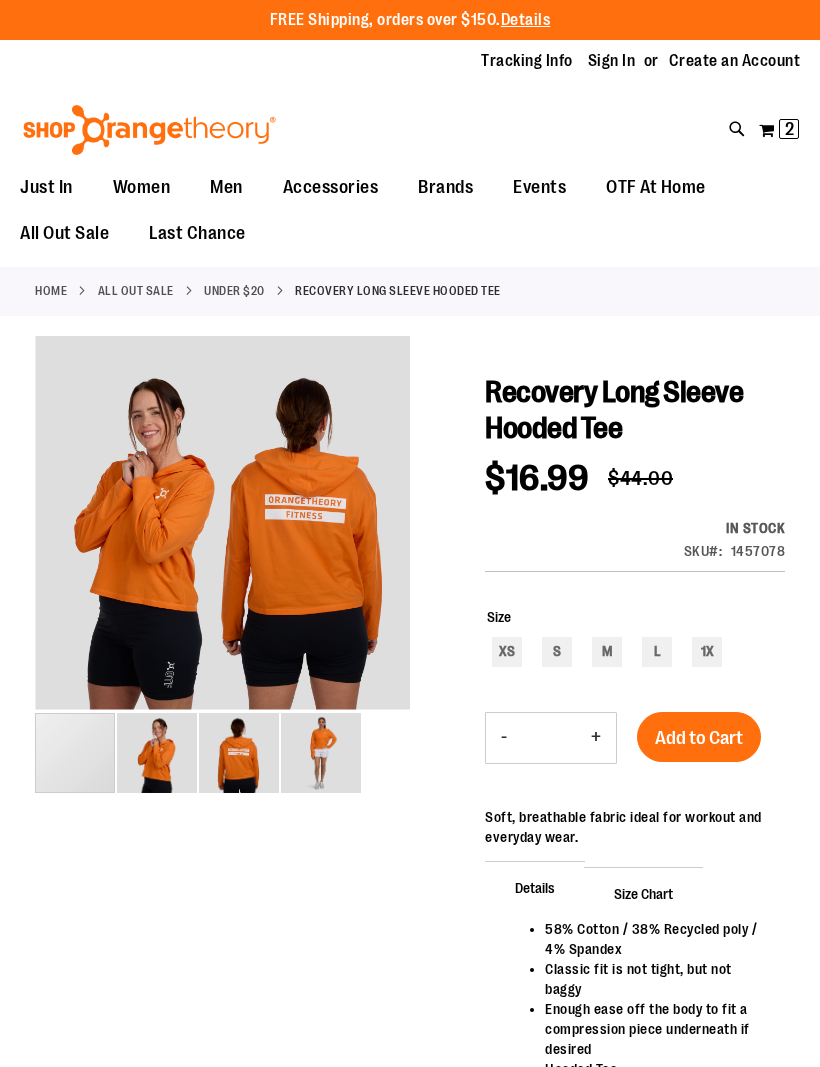 scroll, scrollTop: 0, scrollLeft: 0, axis: both 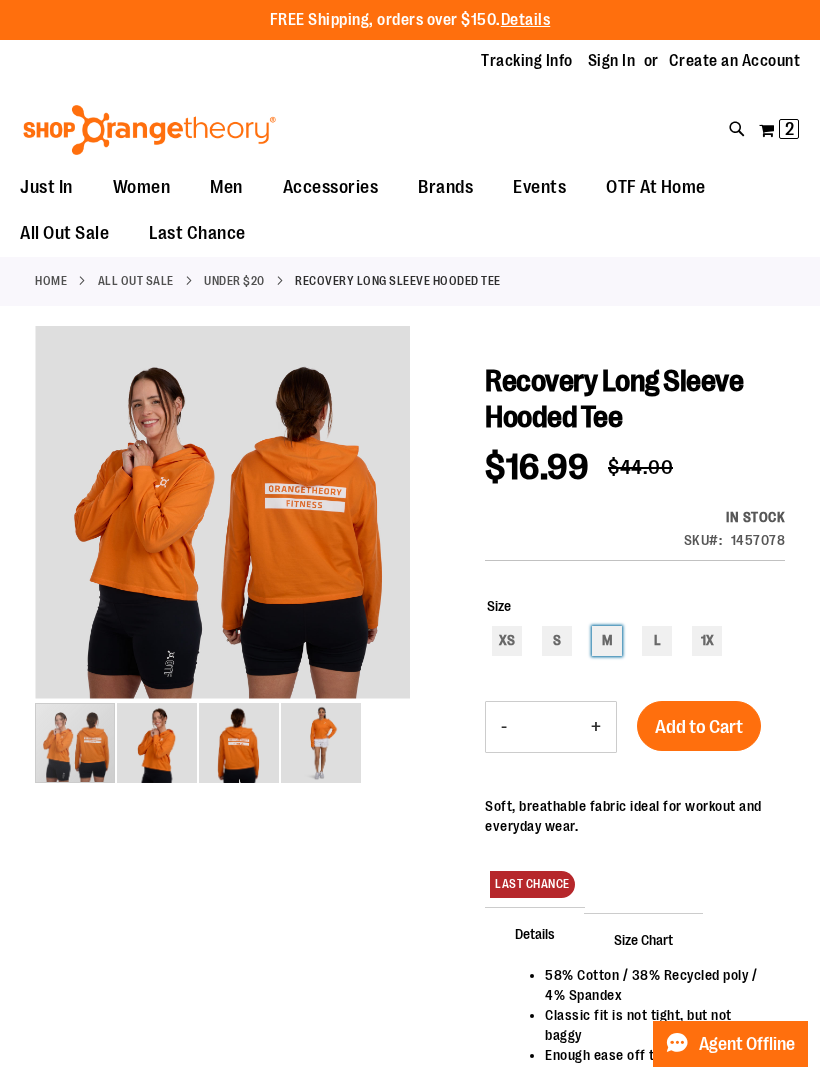 click on "M" at bounding box center [607, 641] 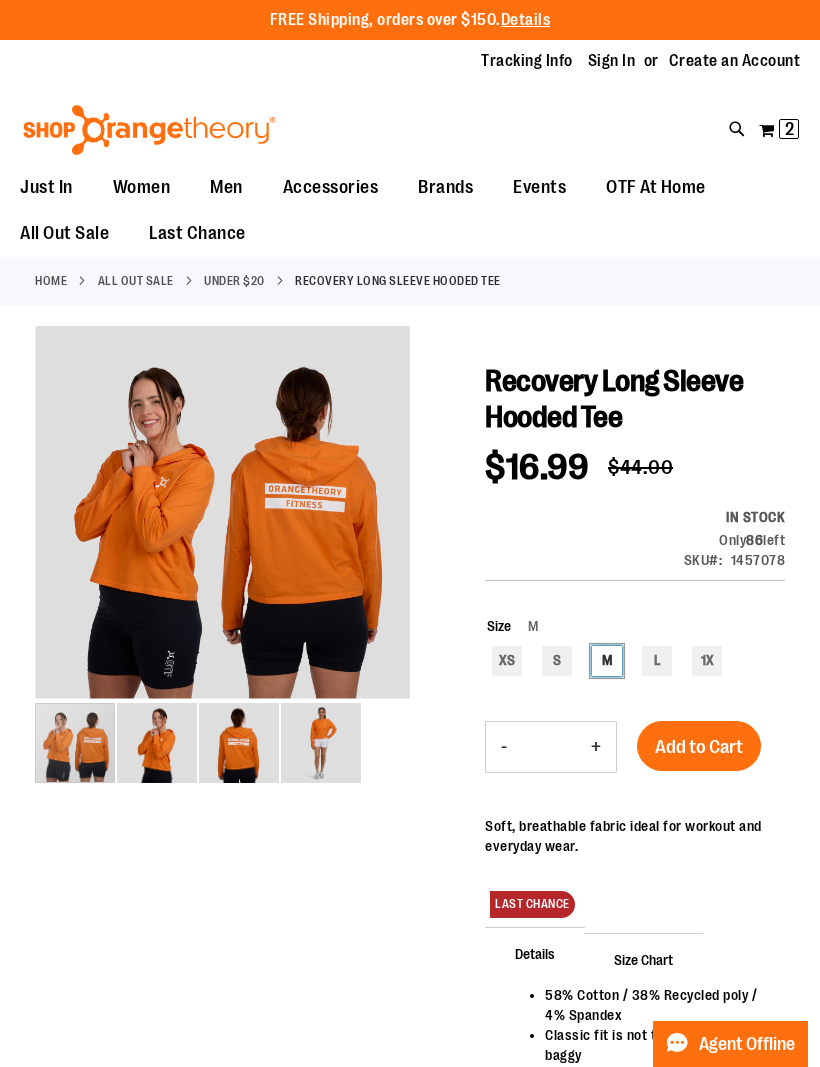 click at bounding box center [239, 743] 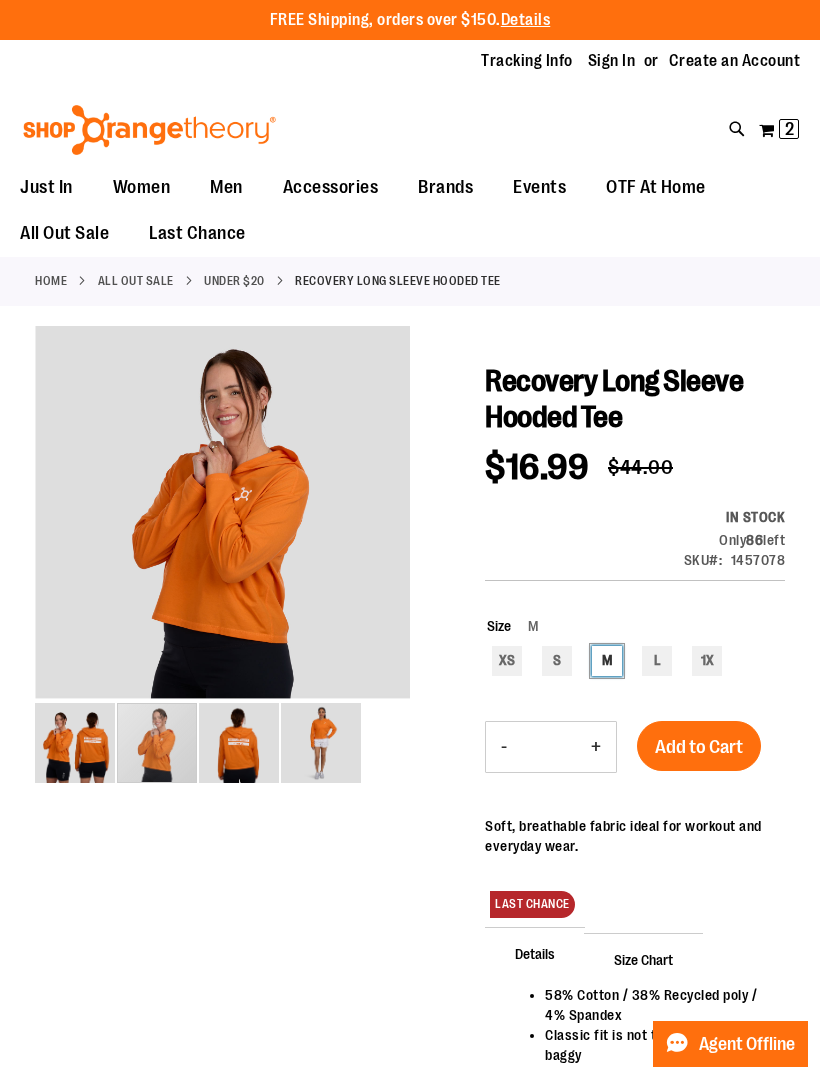 click at bounding box center (157, 743) 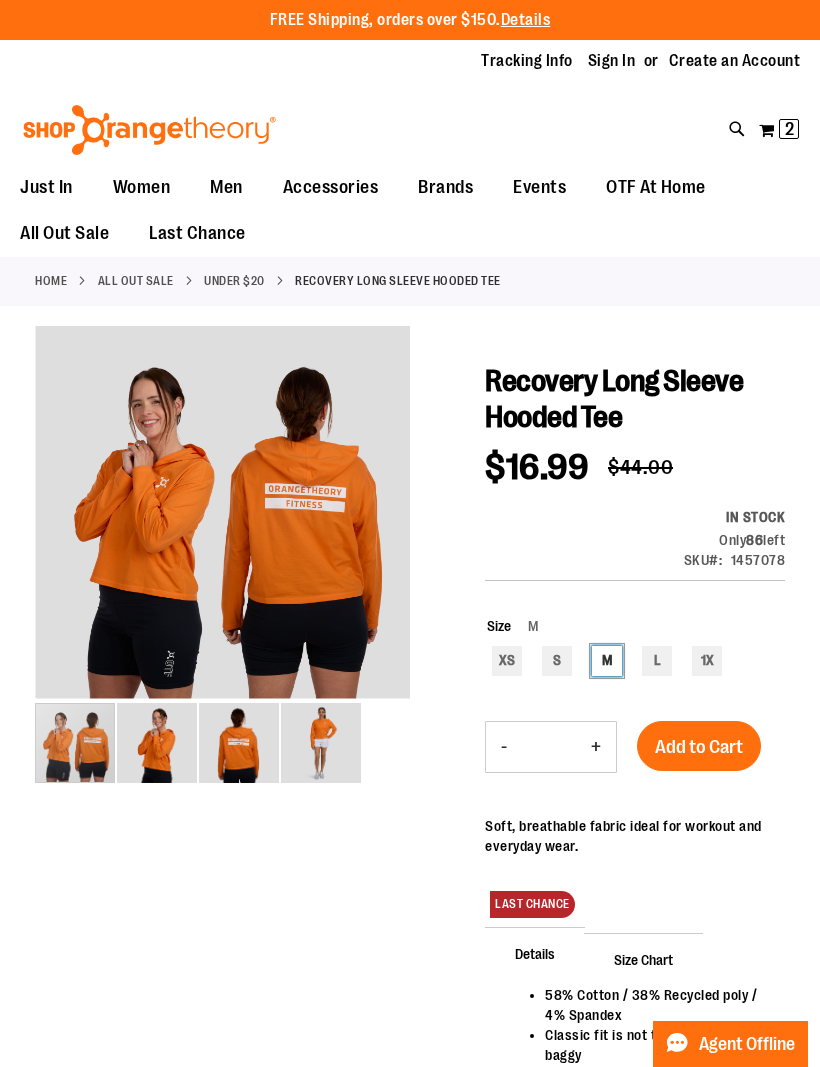 click at bounding box center [75, 743] 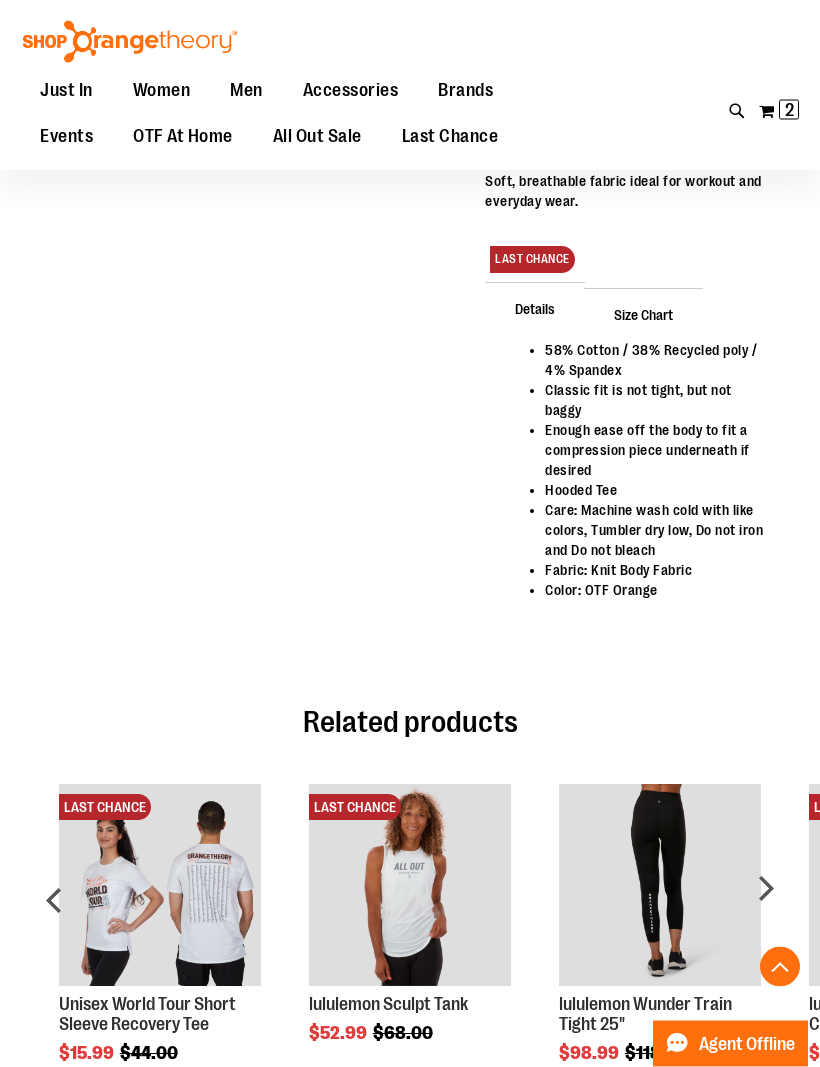 scroll, scrollTop: 645, scrollLeft: 0, axis: vertical 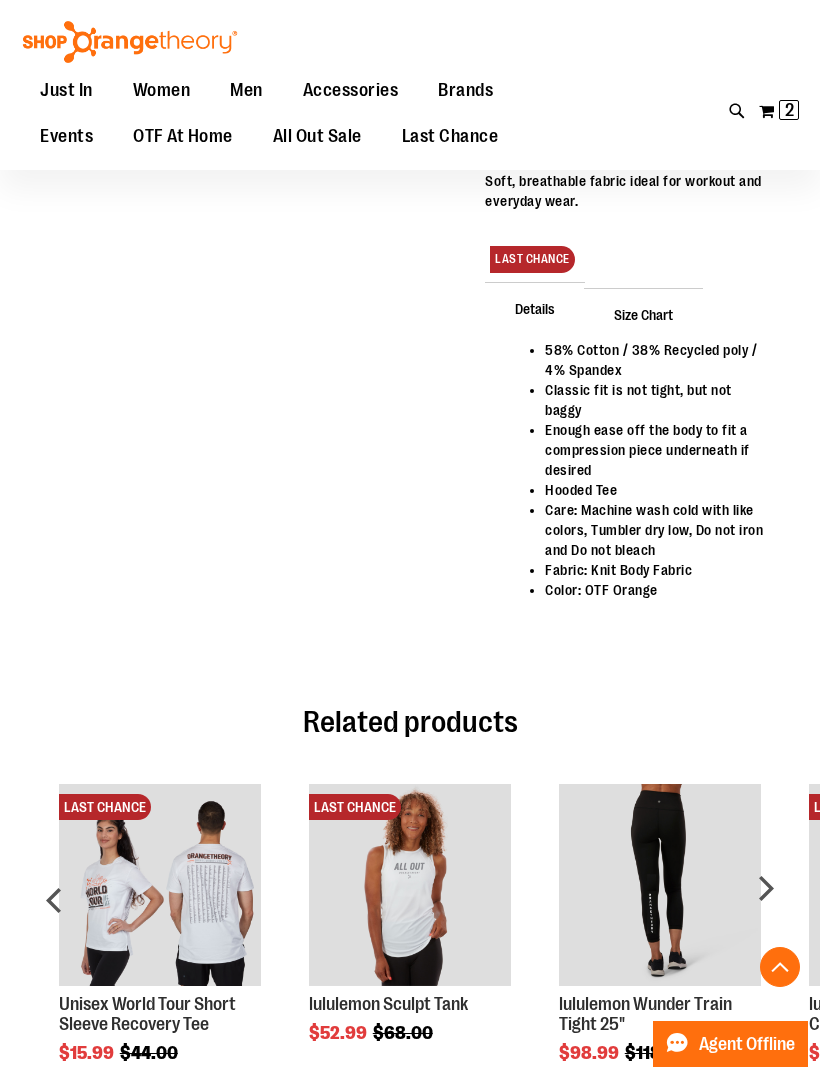 click at bounding box center (410, 885) 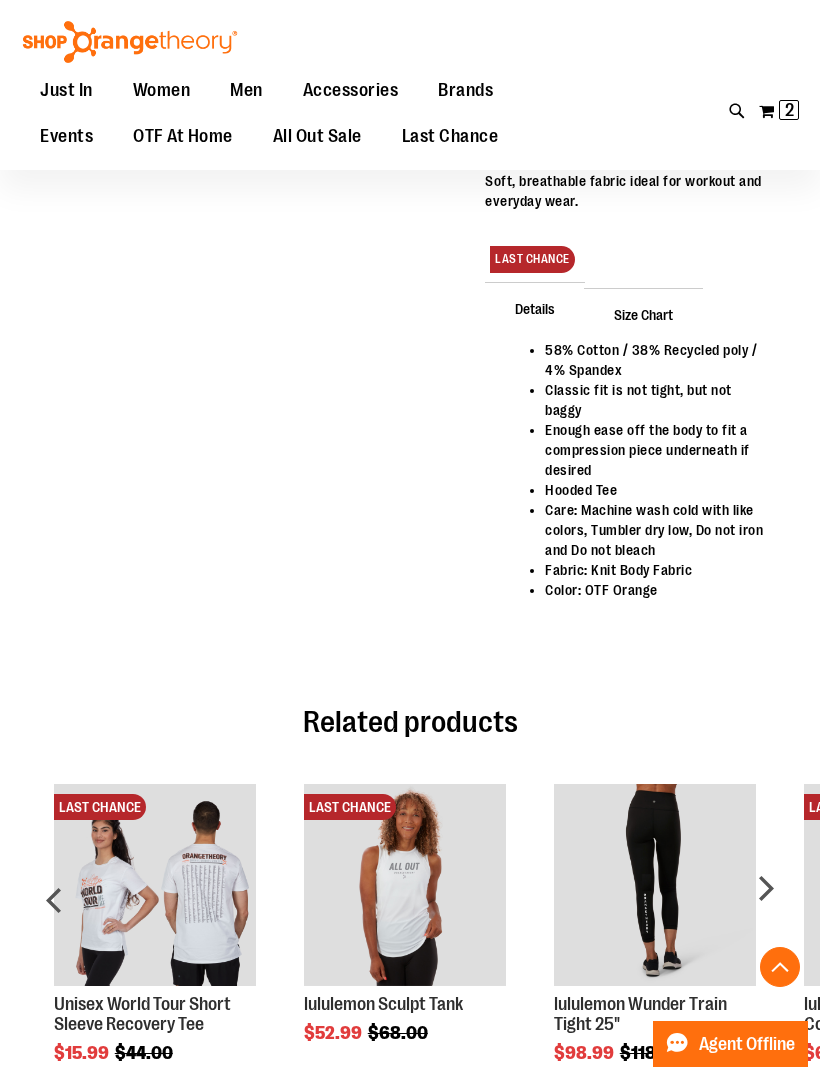 click at bounding box center [405, 885] 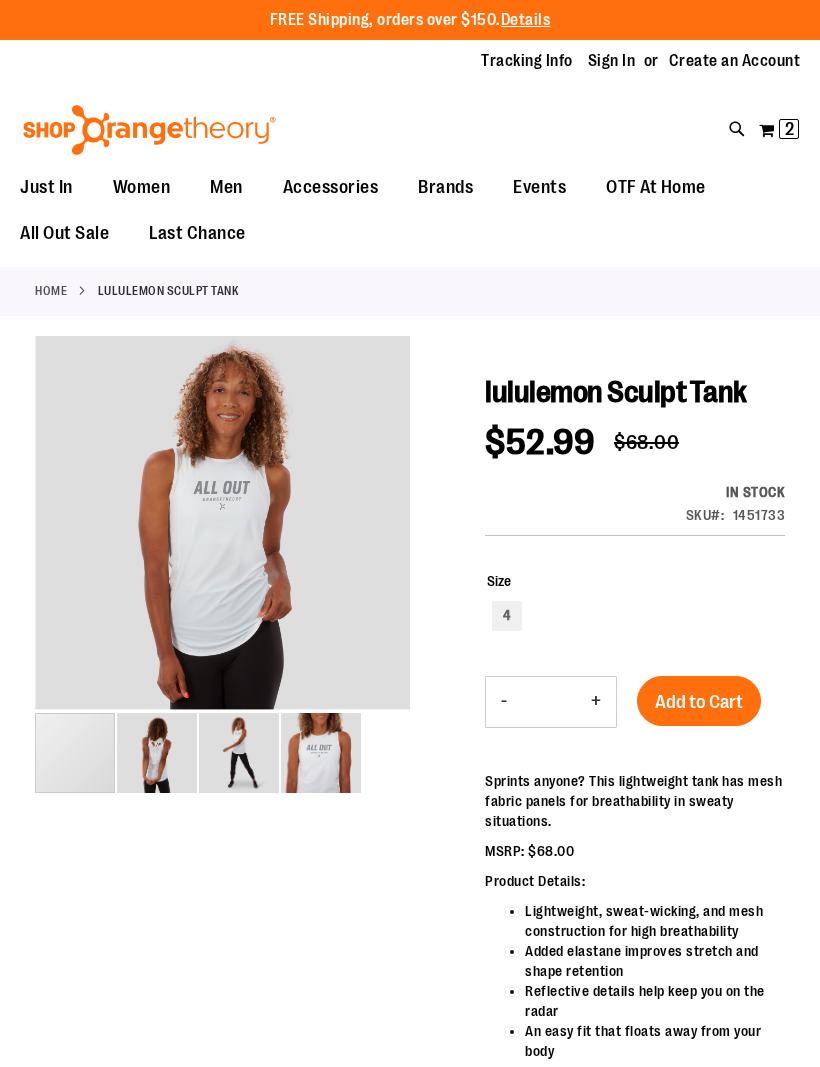 scroll, scrollTop: 0, scrollLeft: 0, axis: both 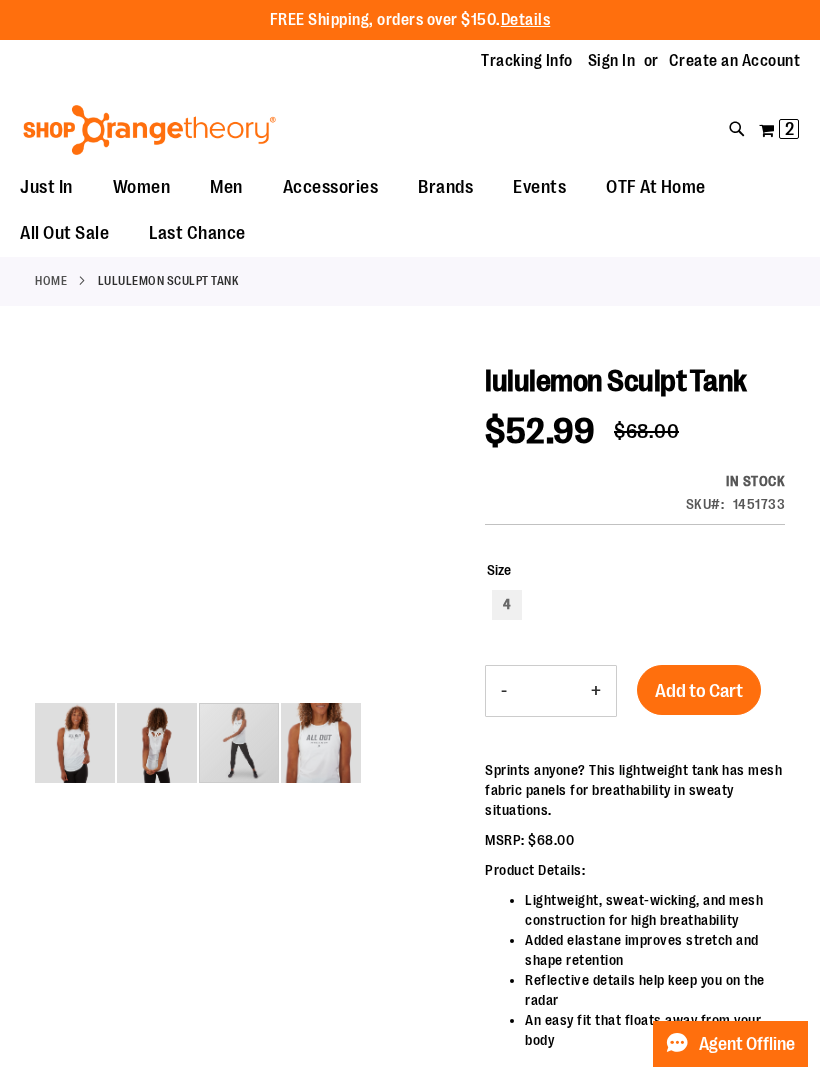 click at bounding box center [239, 743] 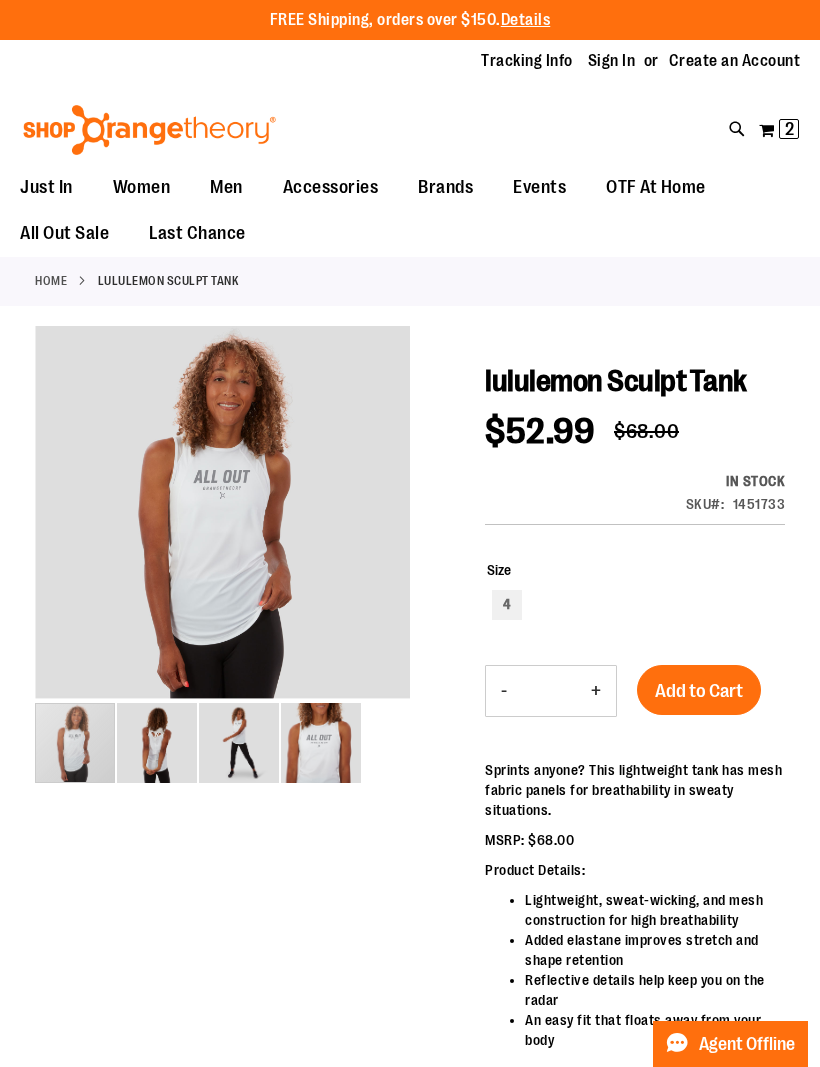 click at bounding box center [75, 743] 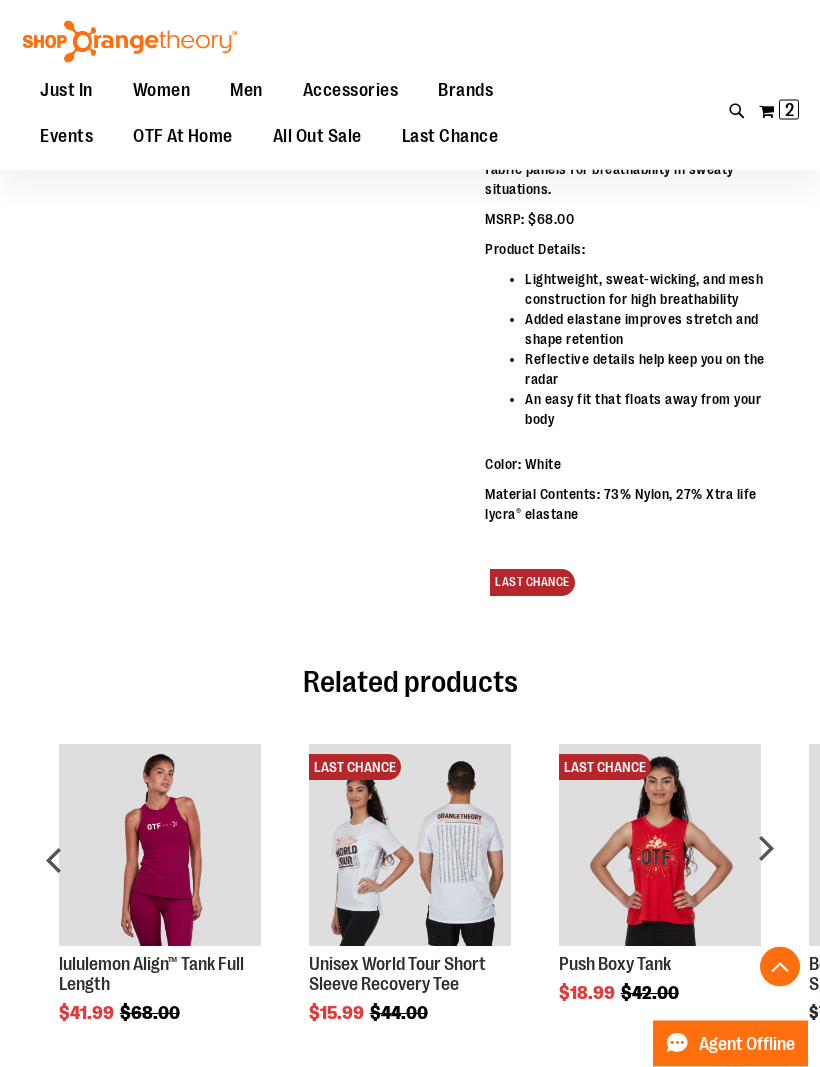 scroll, scrollTop: 621, scrollLeft: 0, axis: vertical 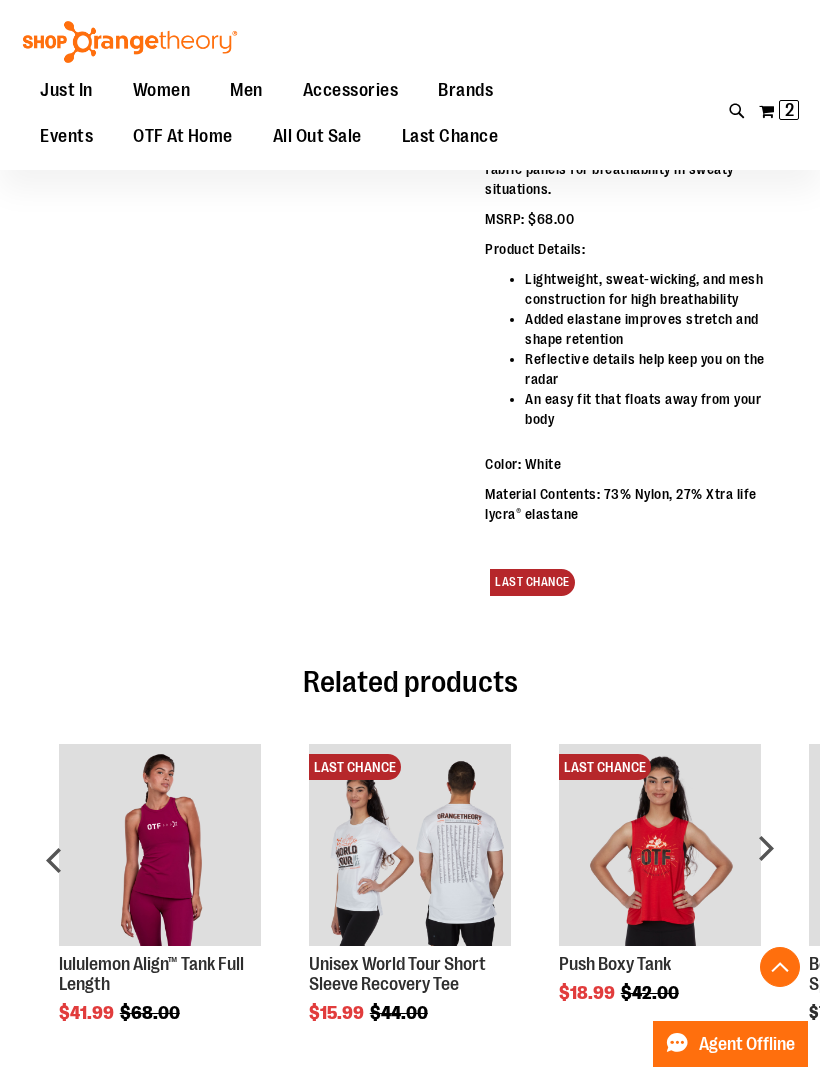 click at bounding box center (160, 845) 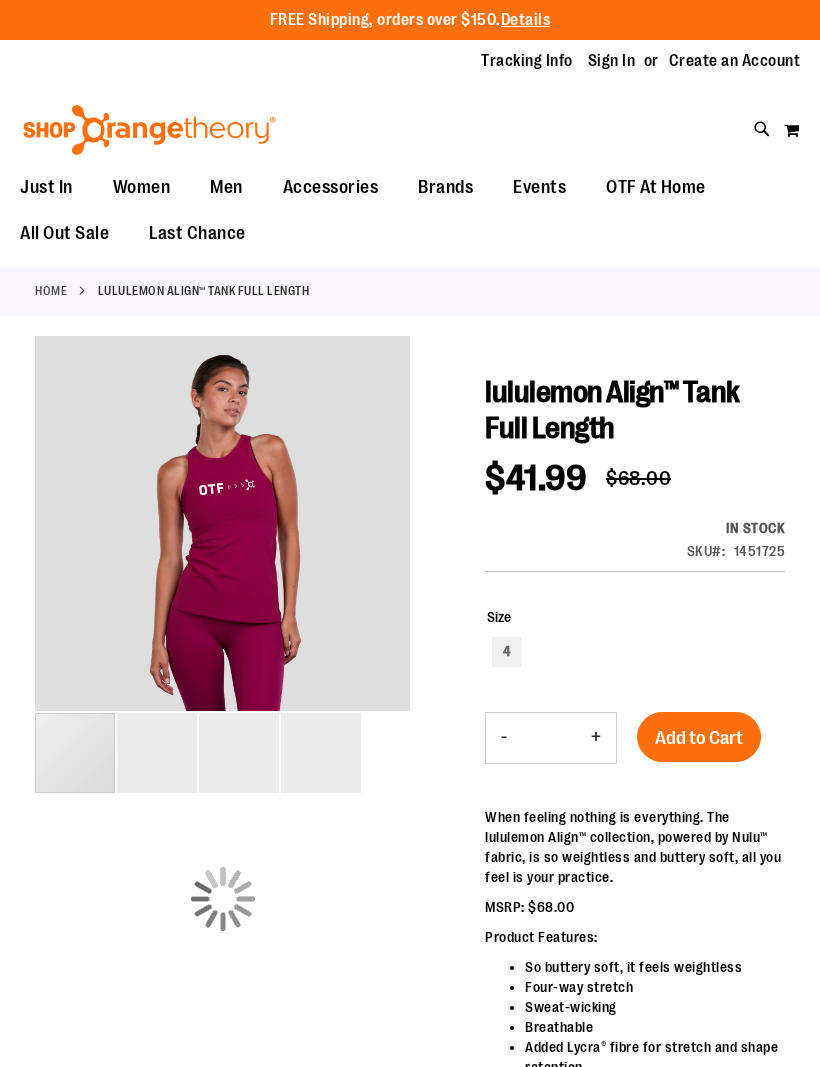 scroll, scrollTop: 0, scrollLeft: 0, axis: both 